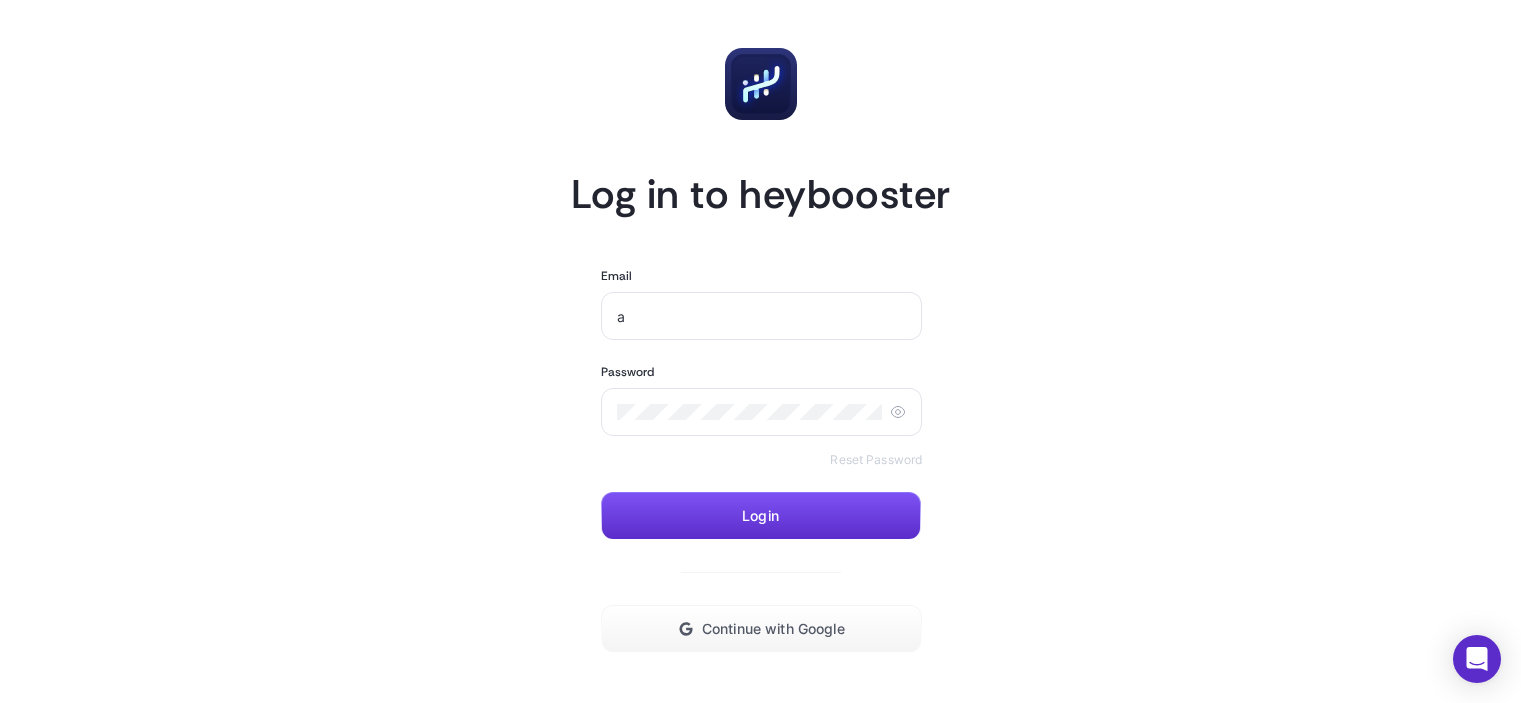 scroll, scrollTop: 0, scrollLeft: 0, axis: both 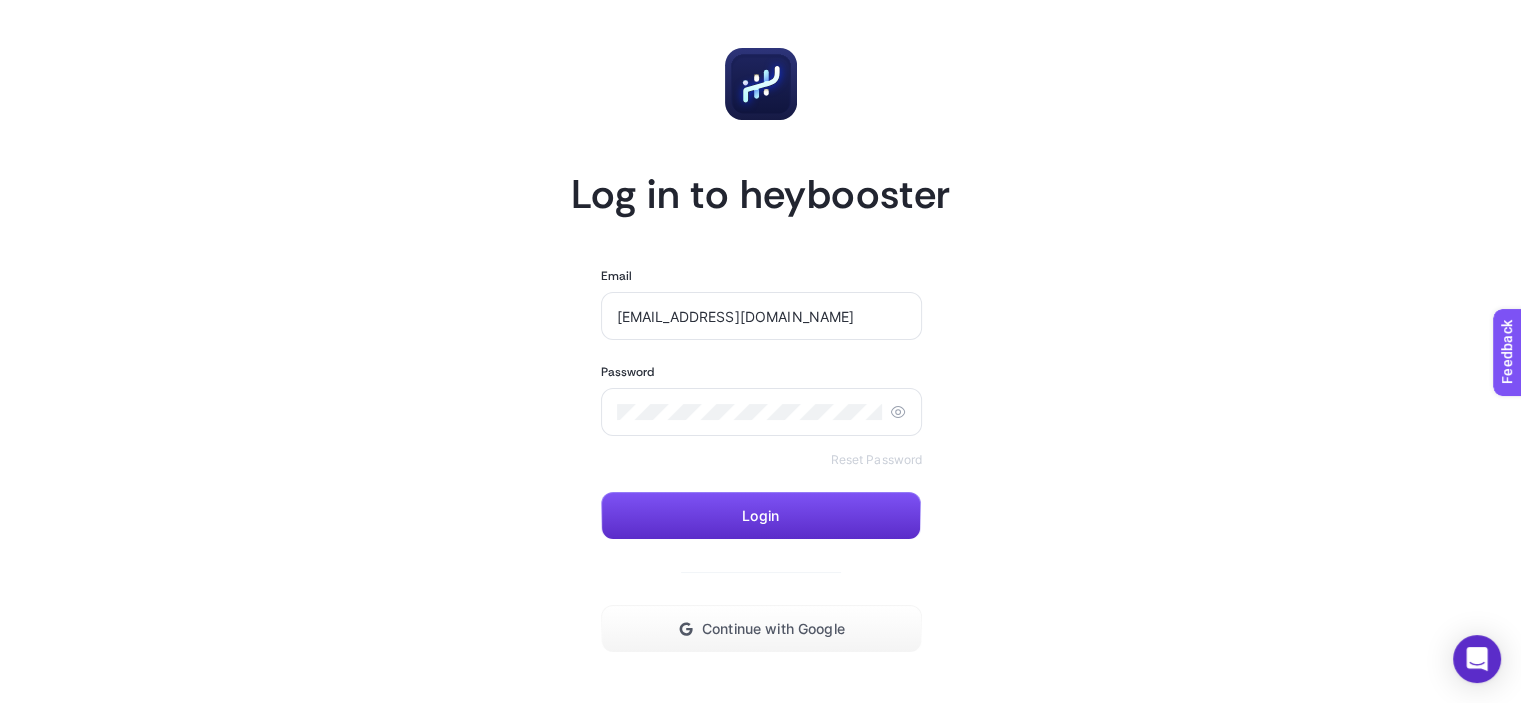 type on "[EMAIL_ADDRESS][DOMAIN_NAME]" 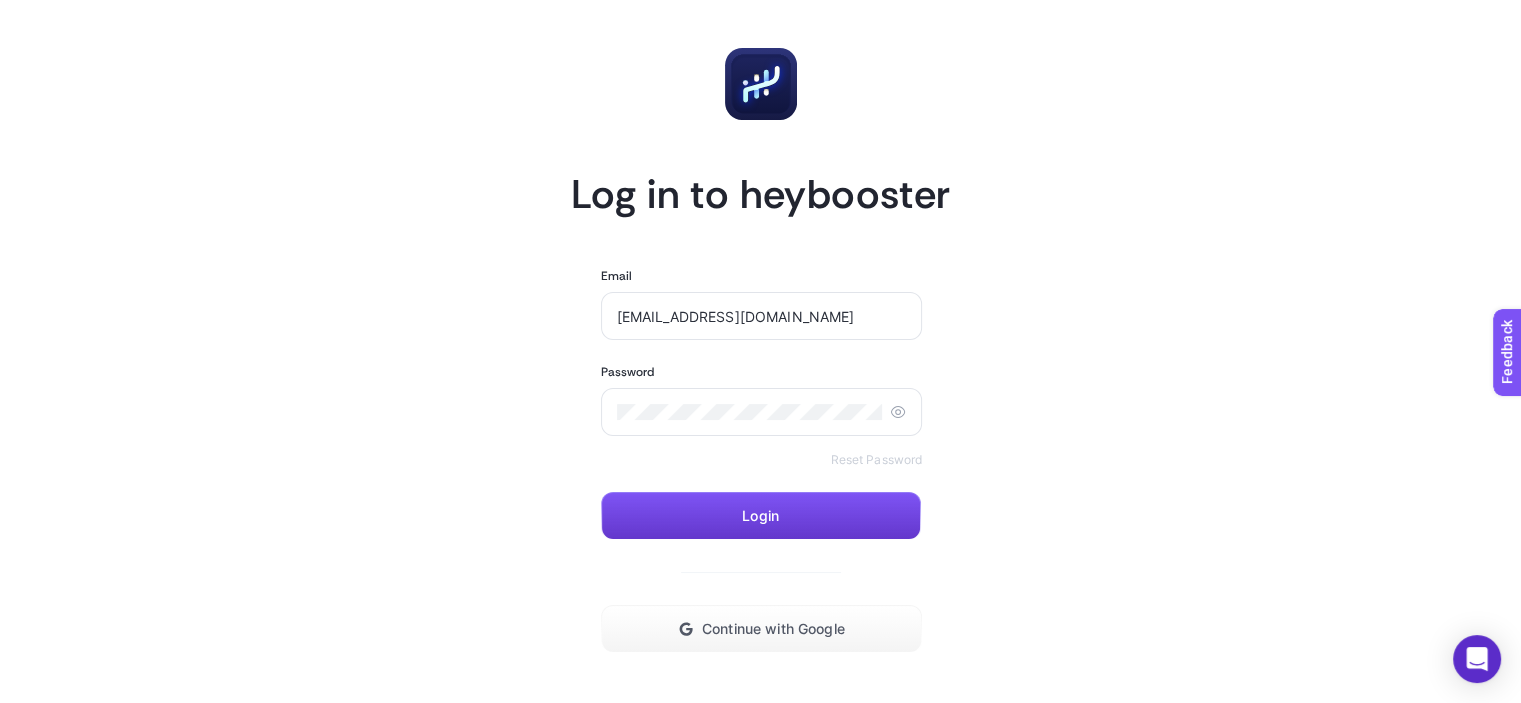 click on "Login" at bounding box center [761, 516] 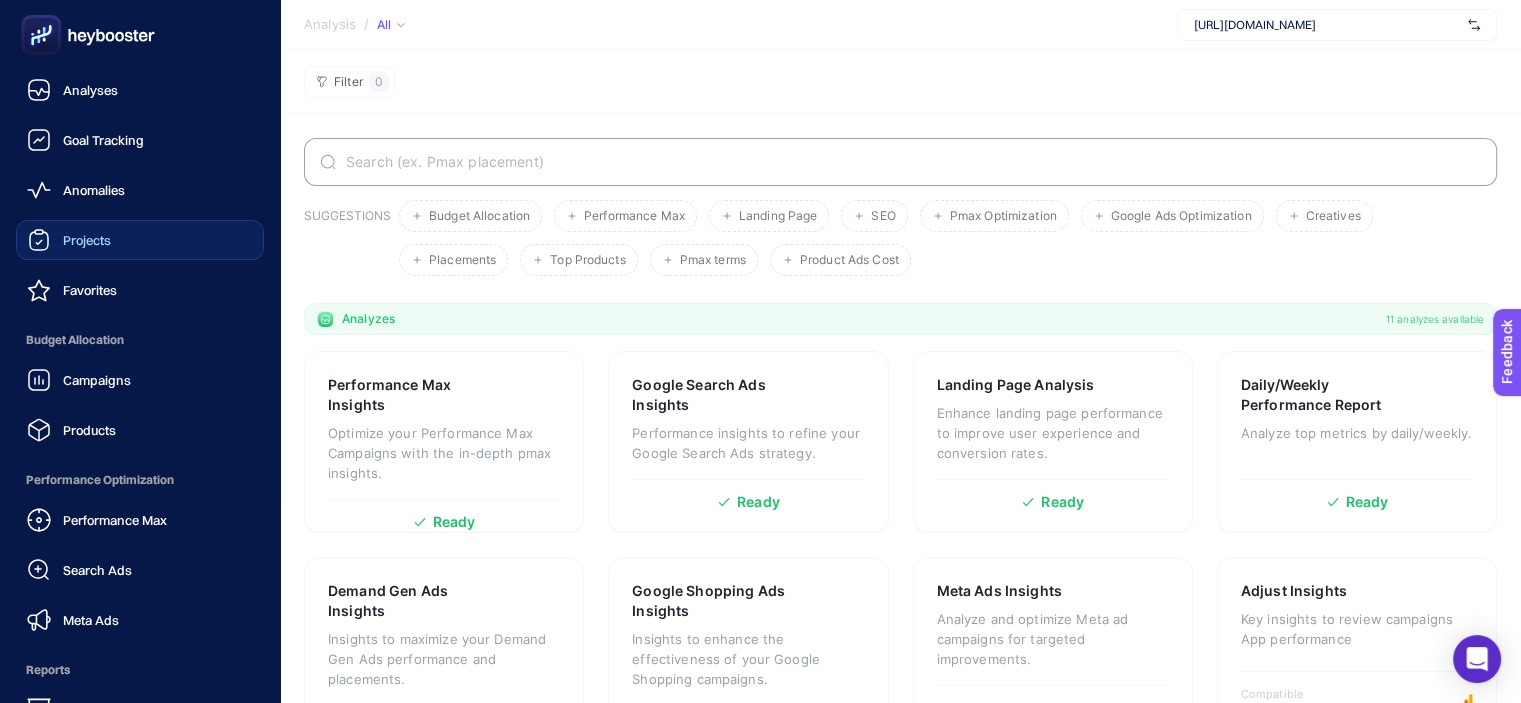 click on "Projects" at bounding box center (140, 240) 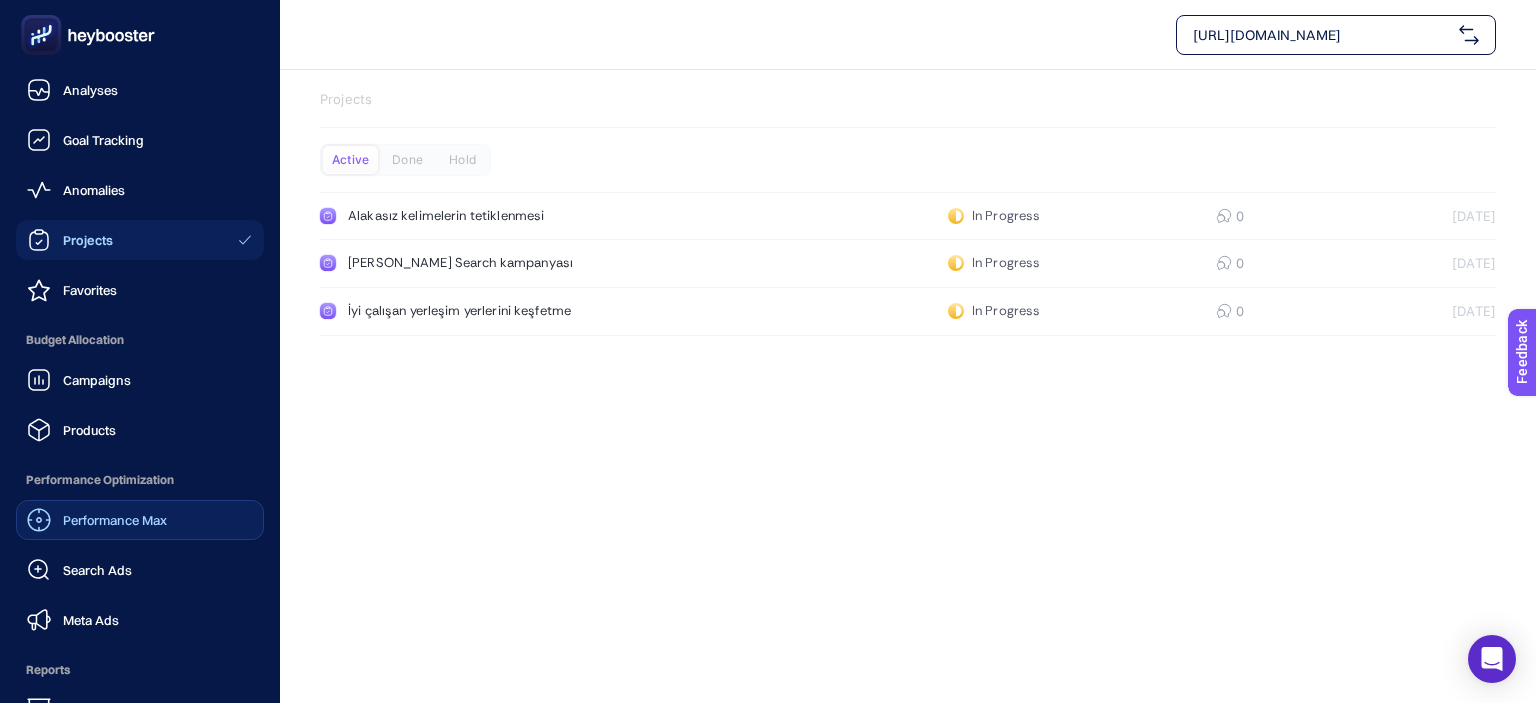 click on "Performance Max" at bounding box center (115, 520) 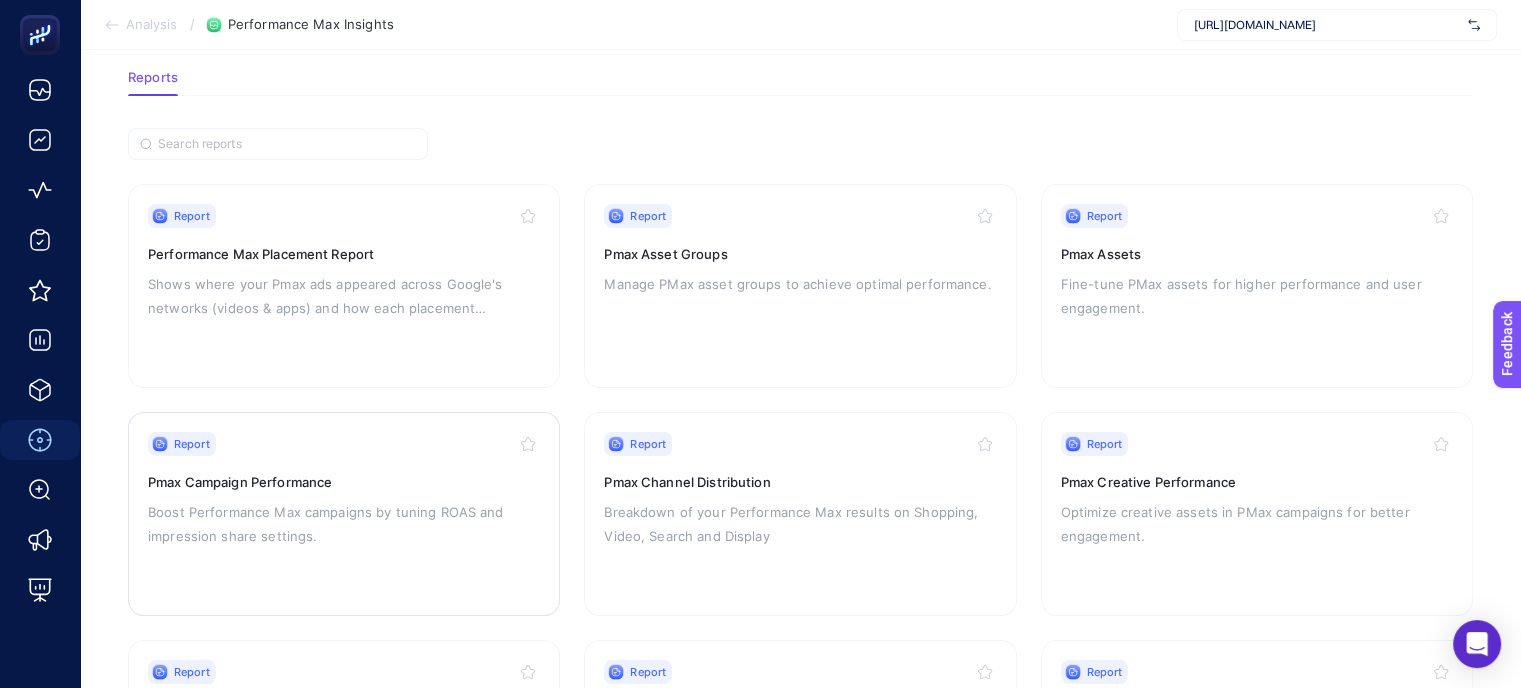 scroll, scrollTop: 0, scrollLeft: 0, axis: both 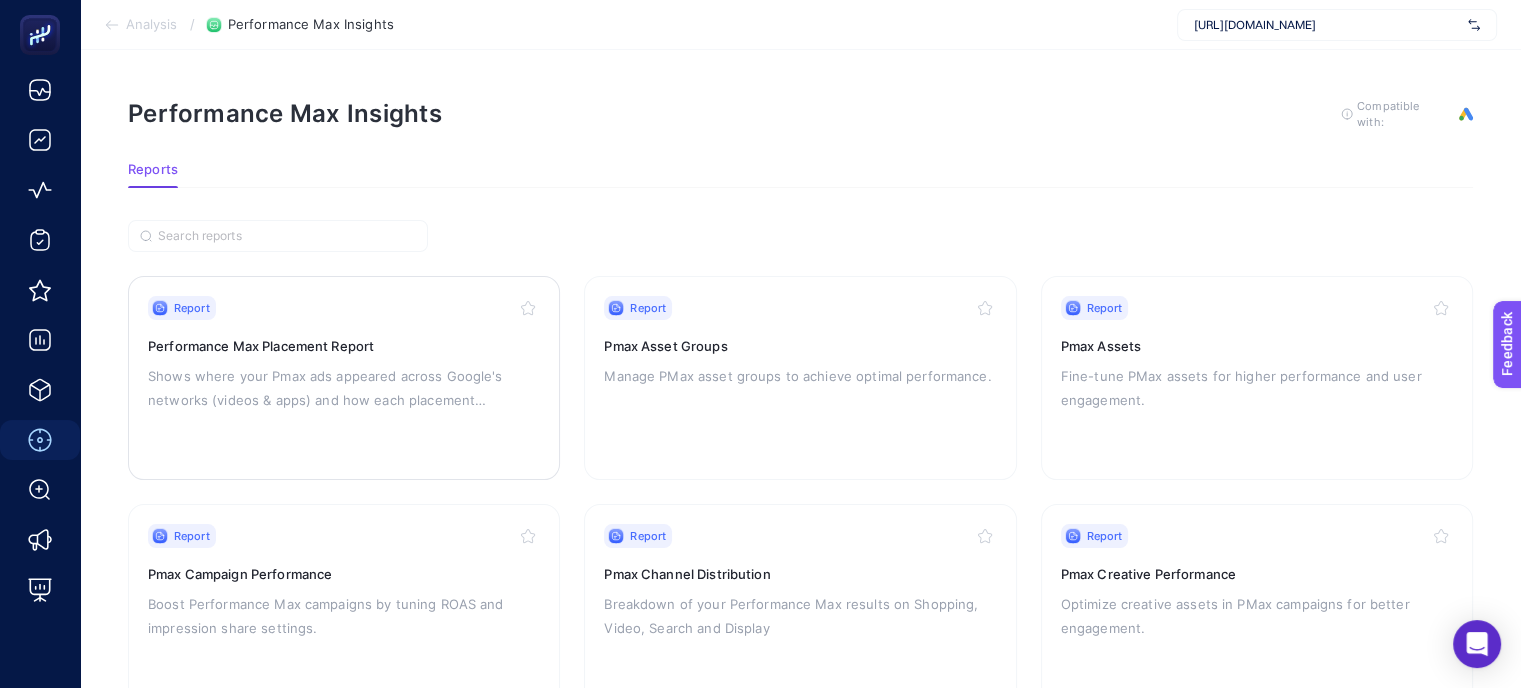 click on "Shows where your Pmax ads appeared across Google's networks (videos & apps) and how each placement performed" at bounding box center (344, 388) 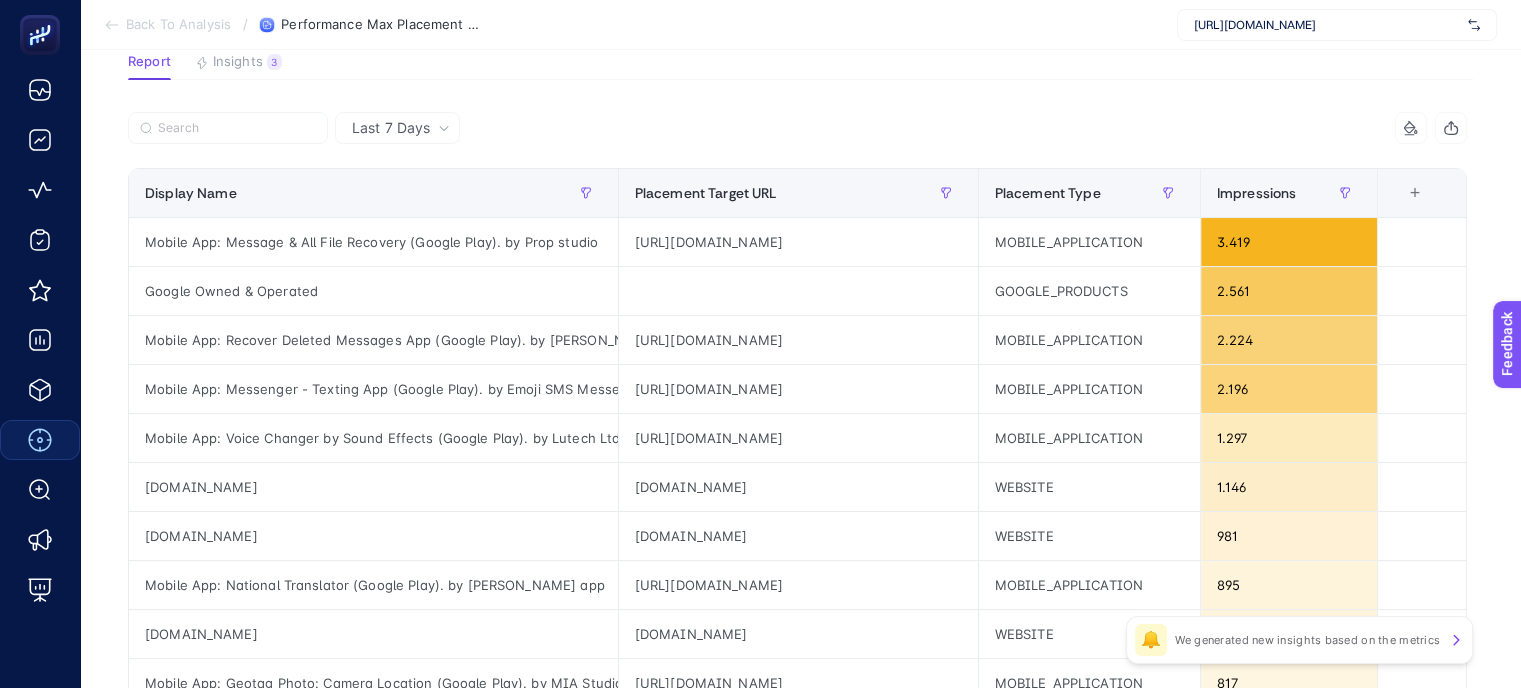 scroll, scrollTop: 120, scrollLeft: 0, axis: vertical 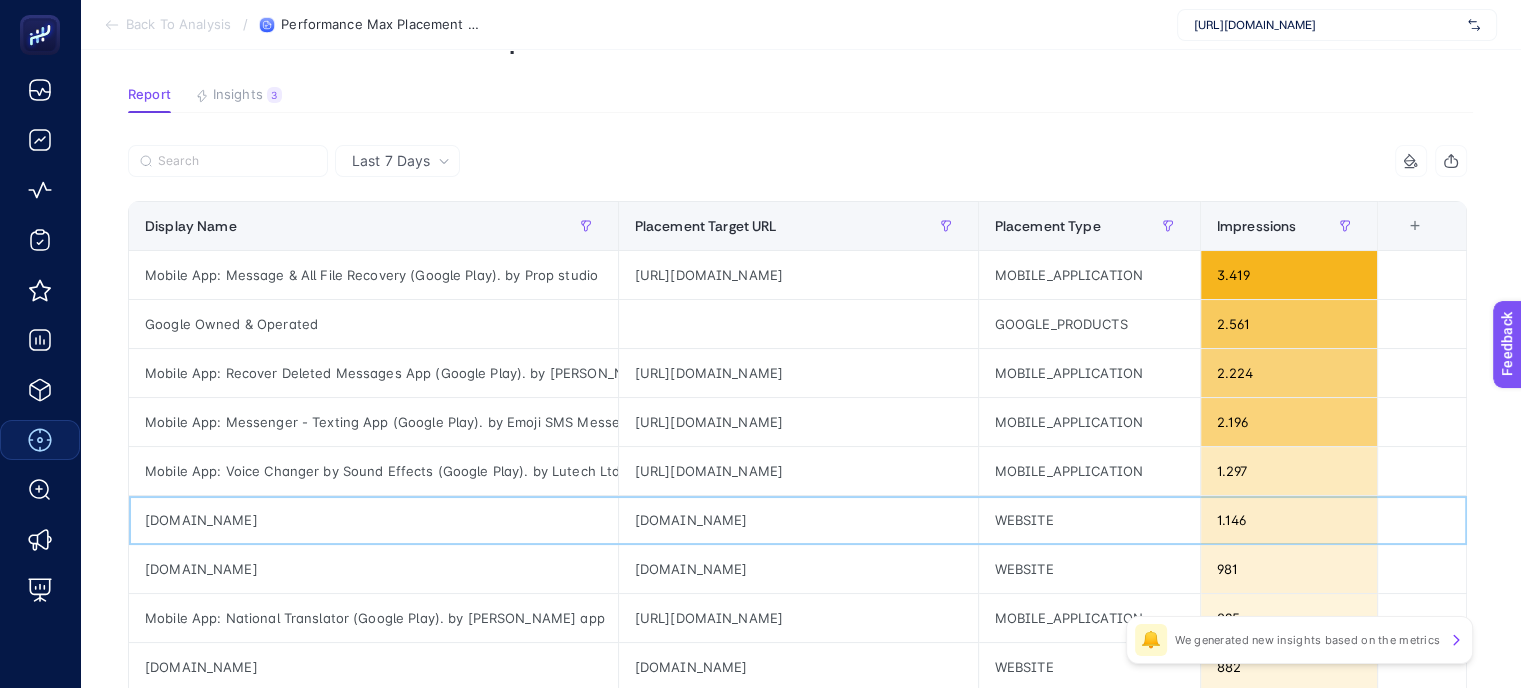 click on "[DOMAIN_NAME]" 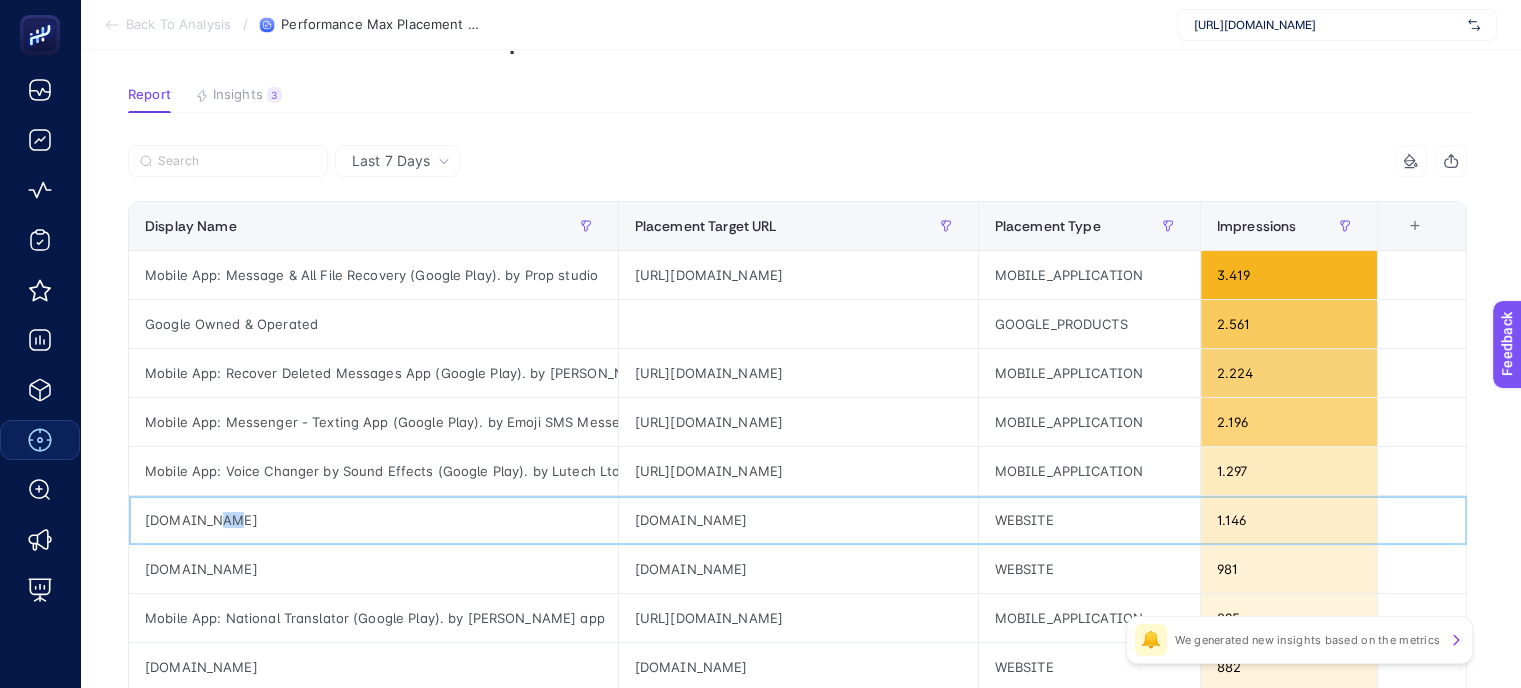 click on "[DOMAIN_NAME]" 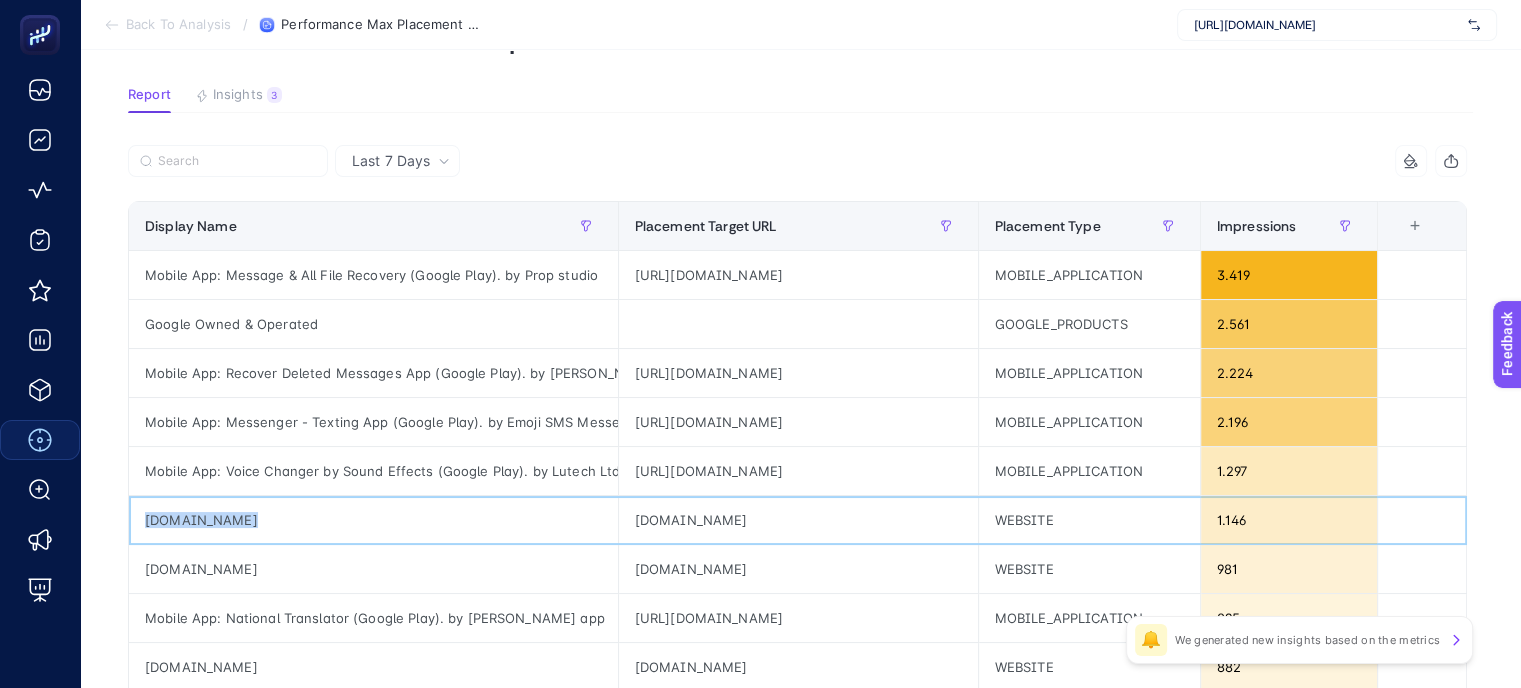 click on "[DOMAIN_NAME]" 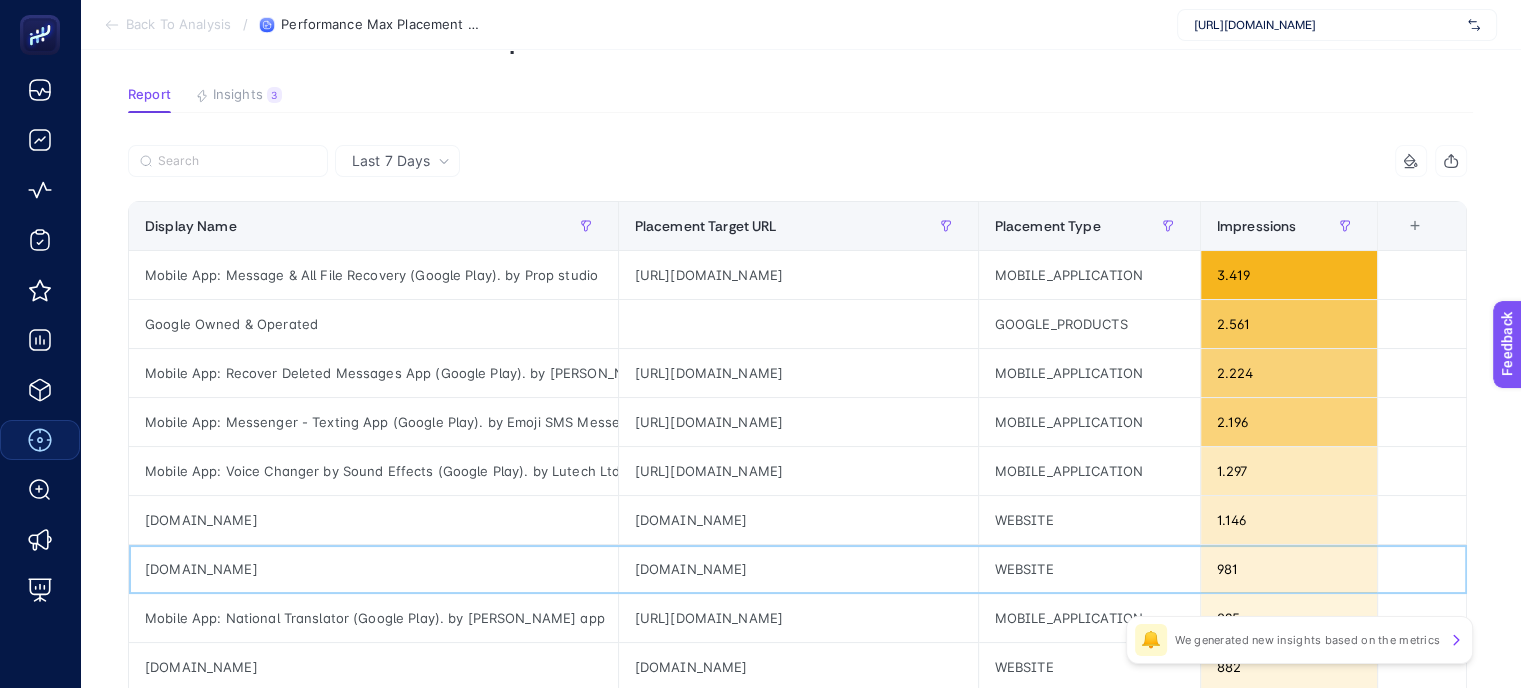 click on "[DOMAIN_NAME]" 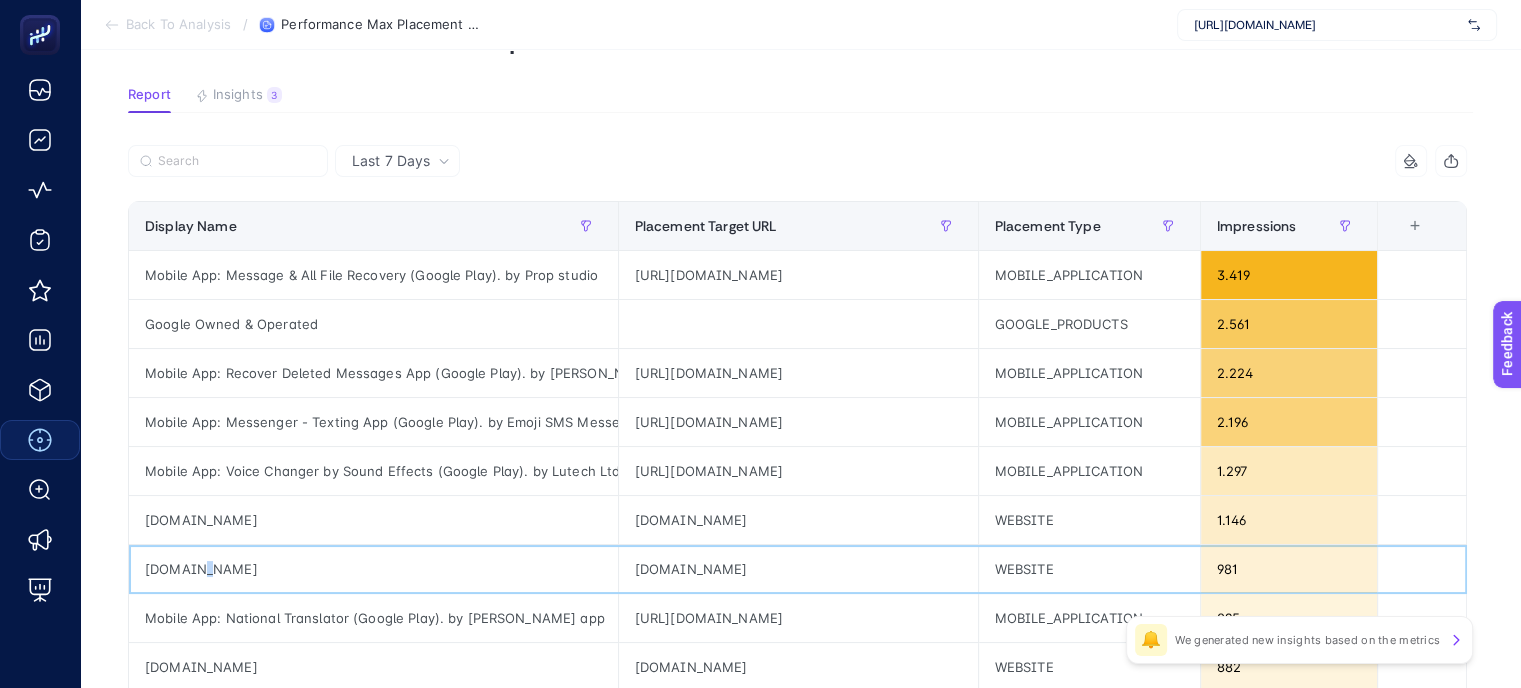 click on "[DOMAIN_NAME]" 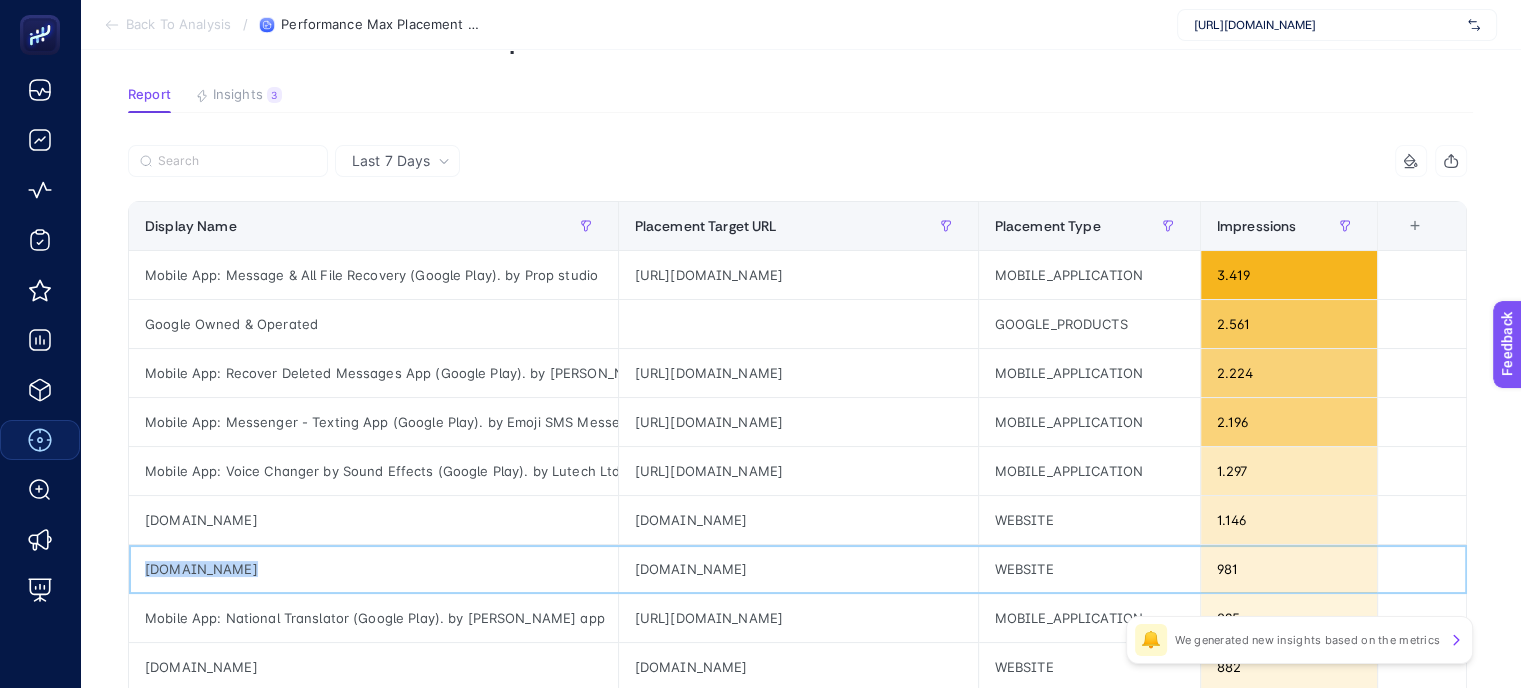 click on "[DOMAIN_NAME]" 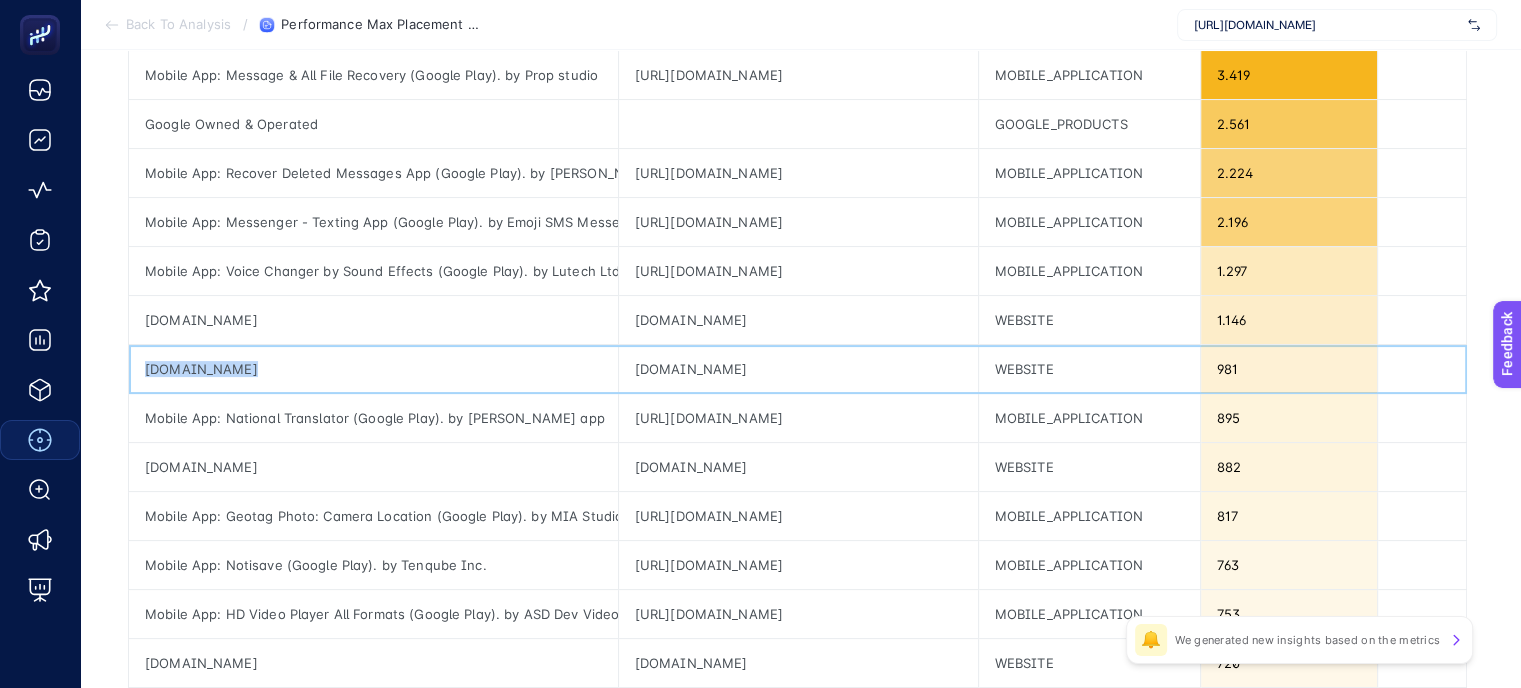 scroll, scrollTop: 520, scrollLeft: 0, axis: vertical 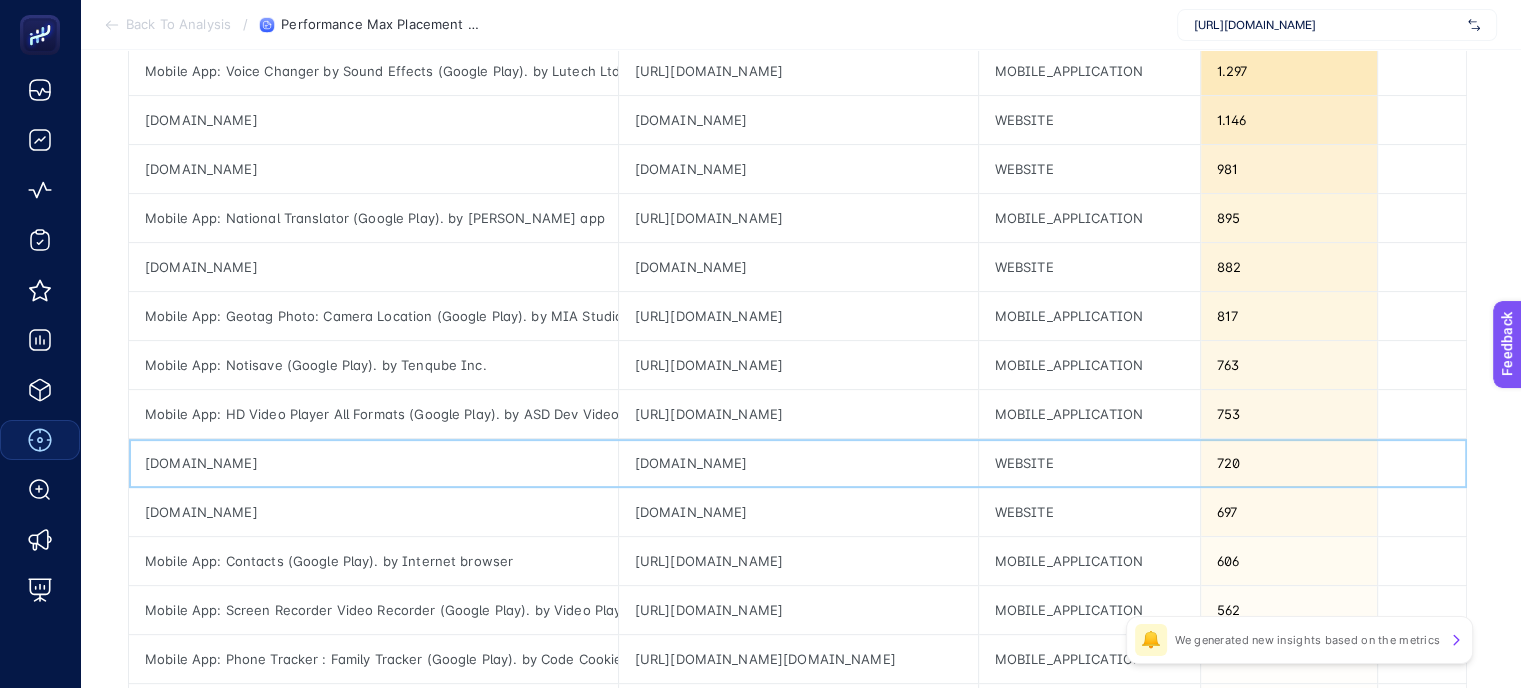 click on "[DOMAIN_NAME]" 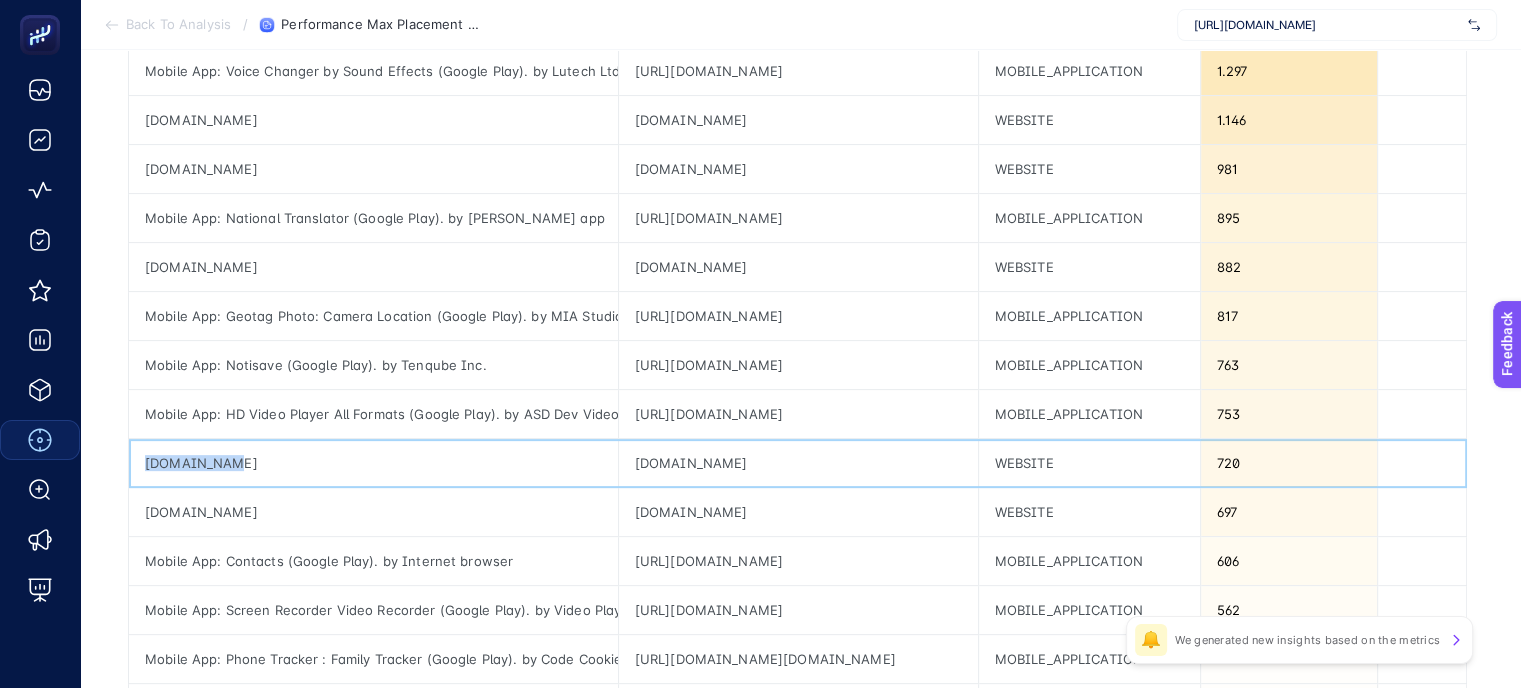 click on "[DOMAIN_NAME]" 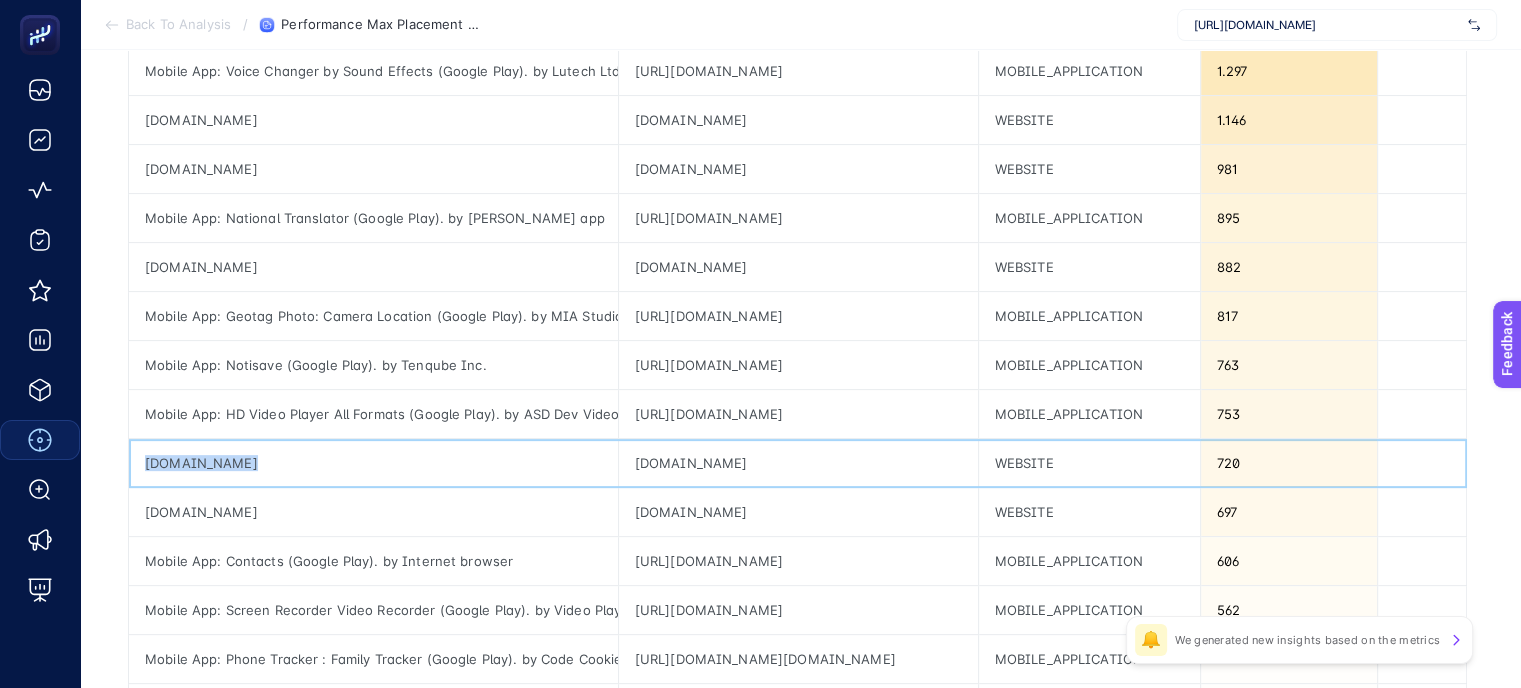 click on "[DOMAIN_NAME]" 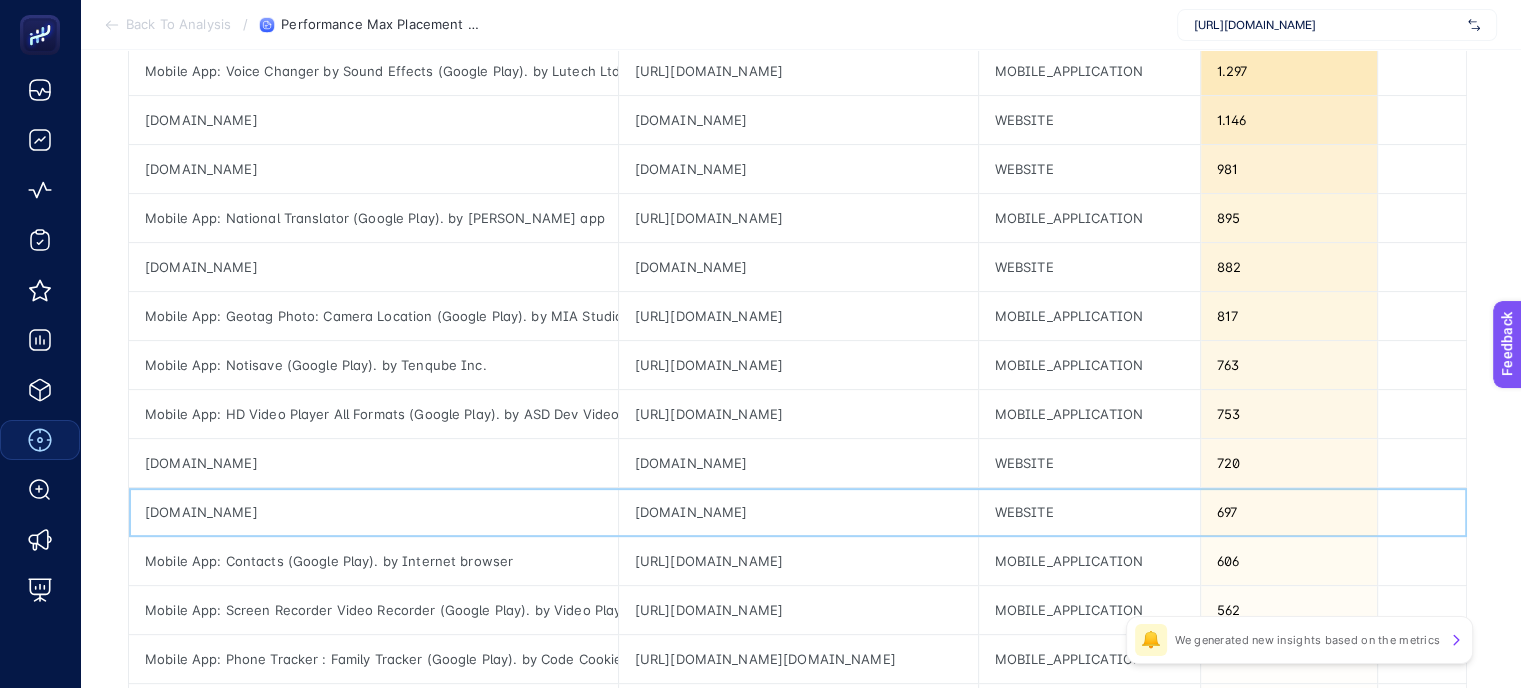 click on "[DOMAIN_NAME]" 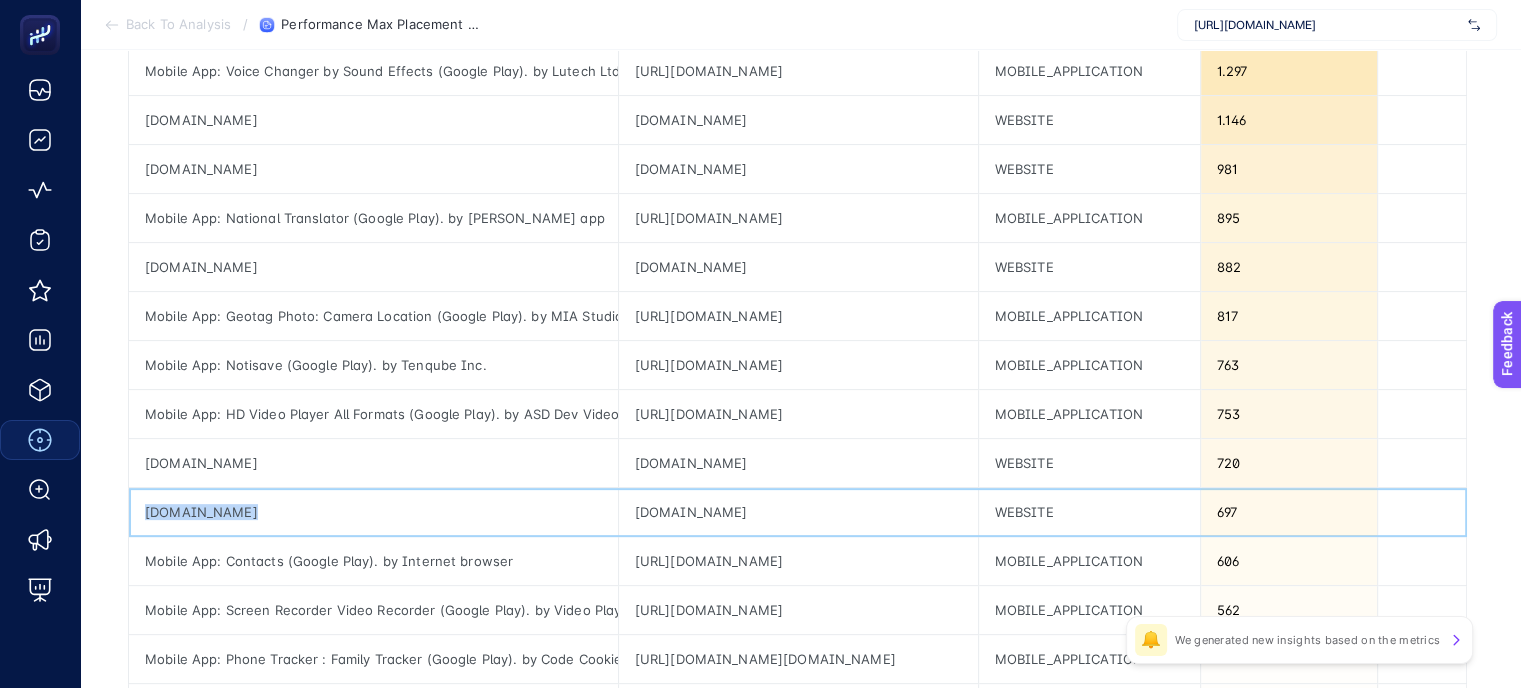 click on "[DOMAIN_NAME]" 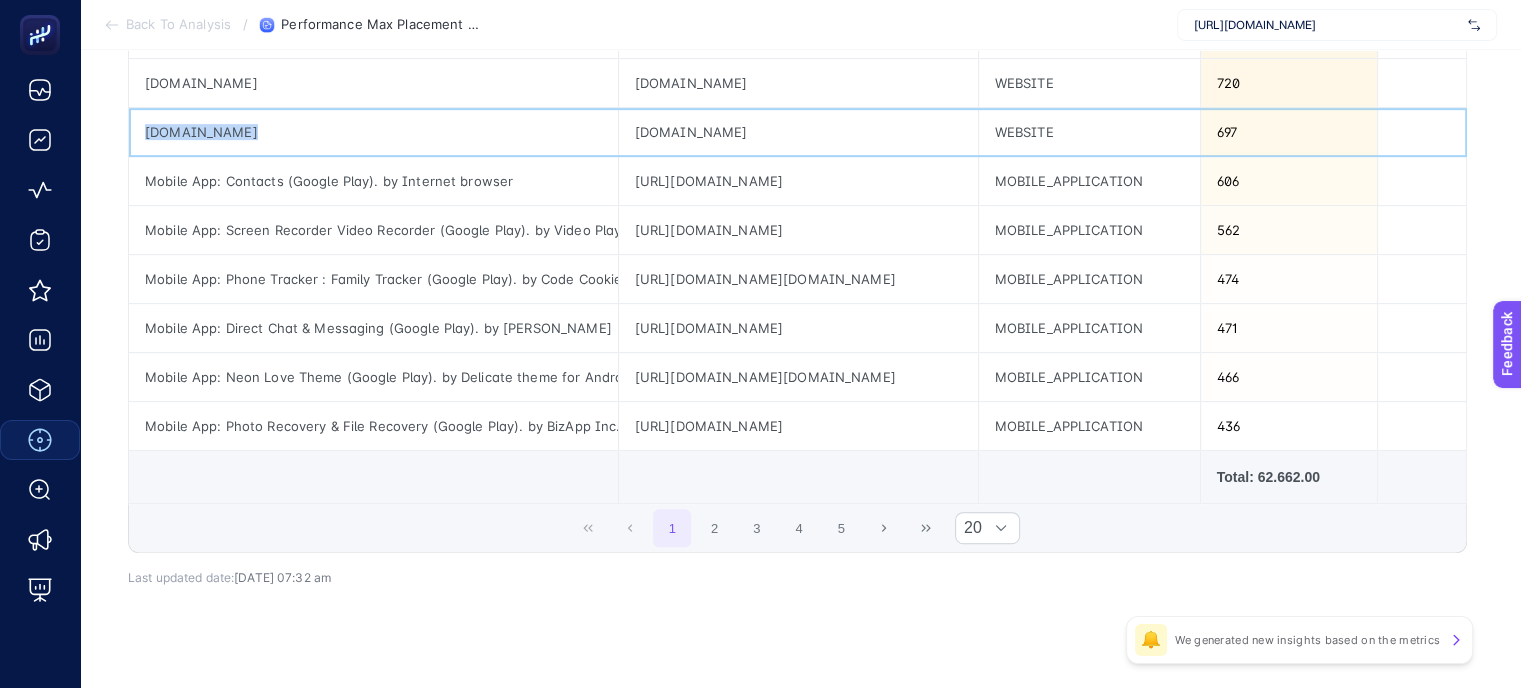 scroll, scrollTop: 920, scrollLeft: 0, axis: vertical 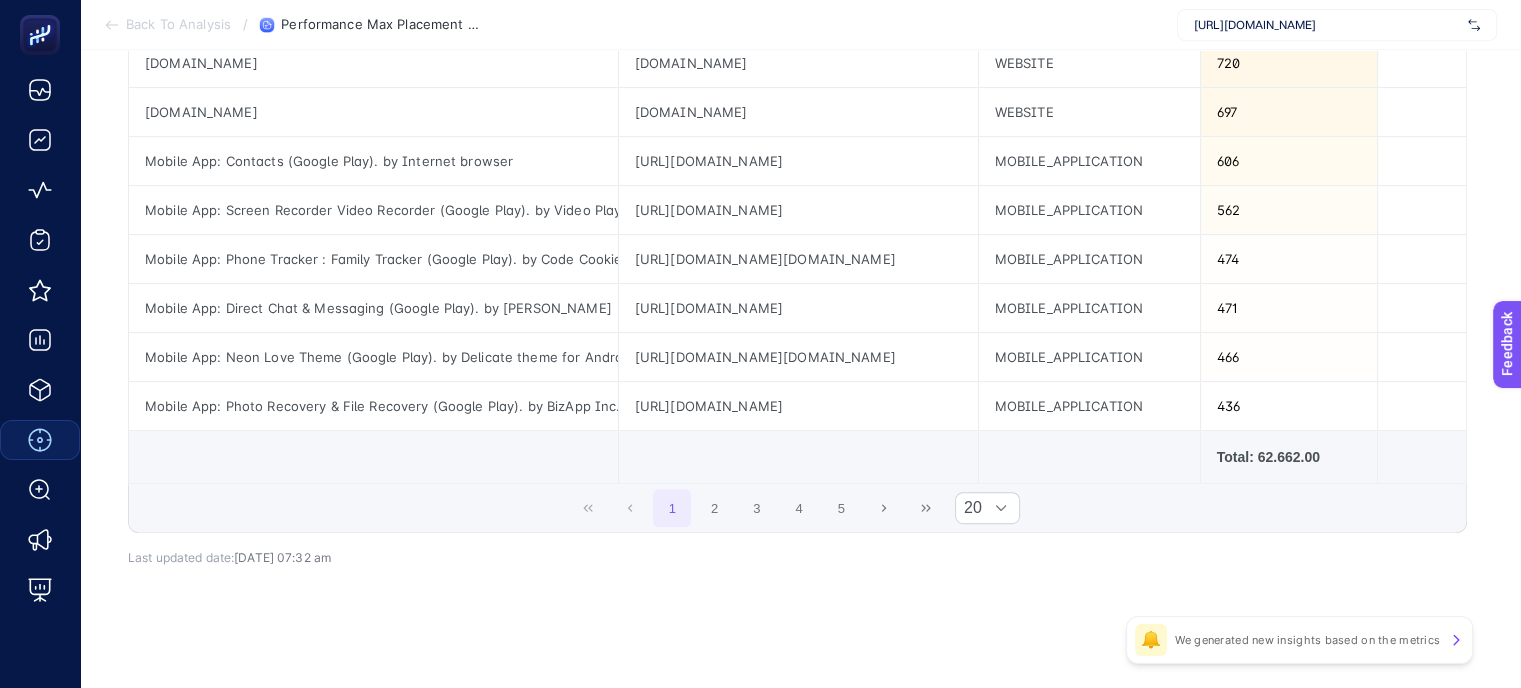 click 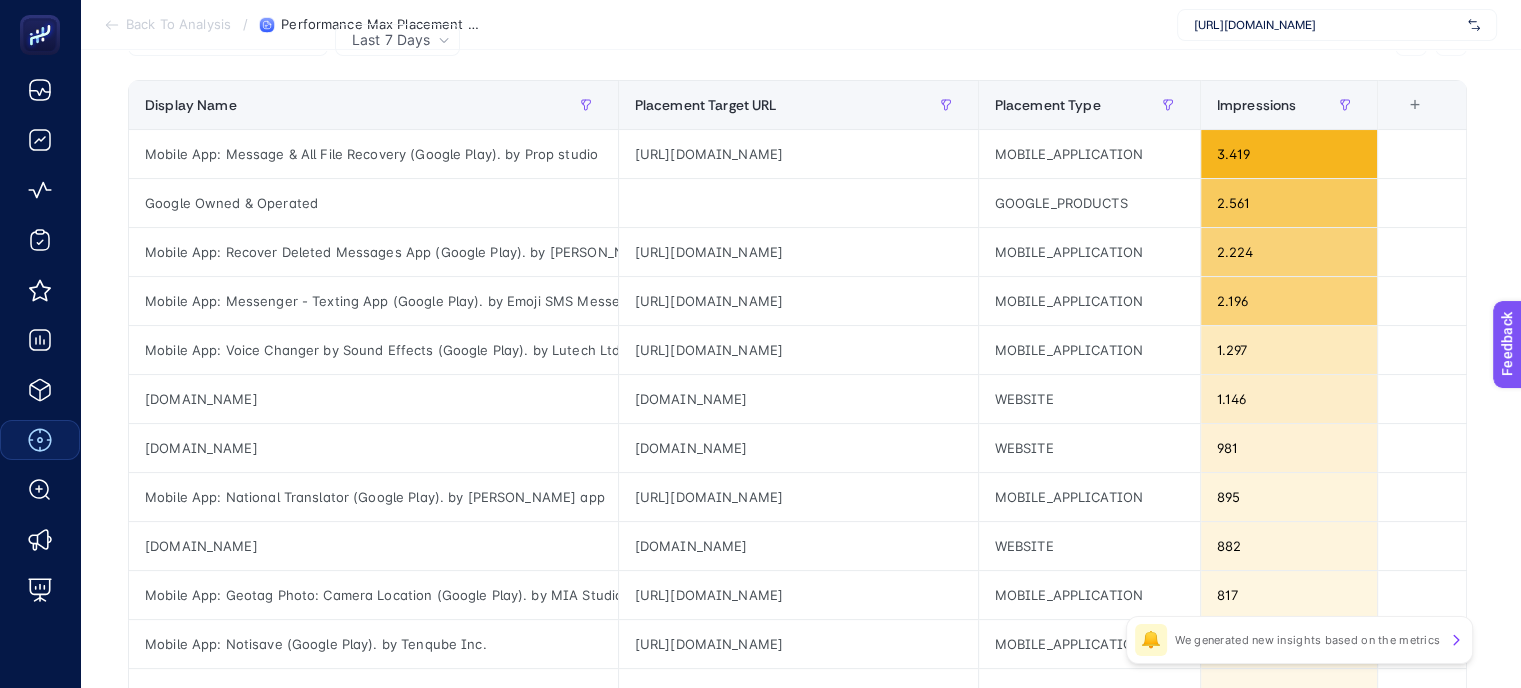 scroll, scrollTop: 20, scrollLeft: 0, axis: vertical 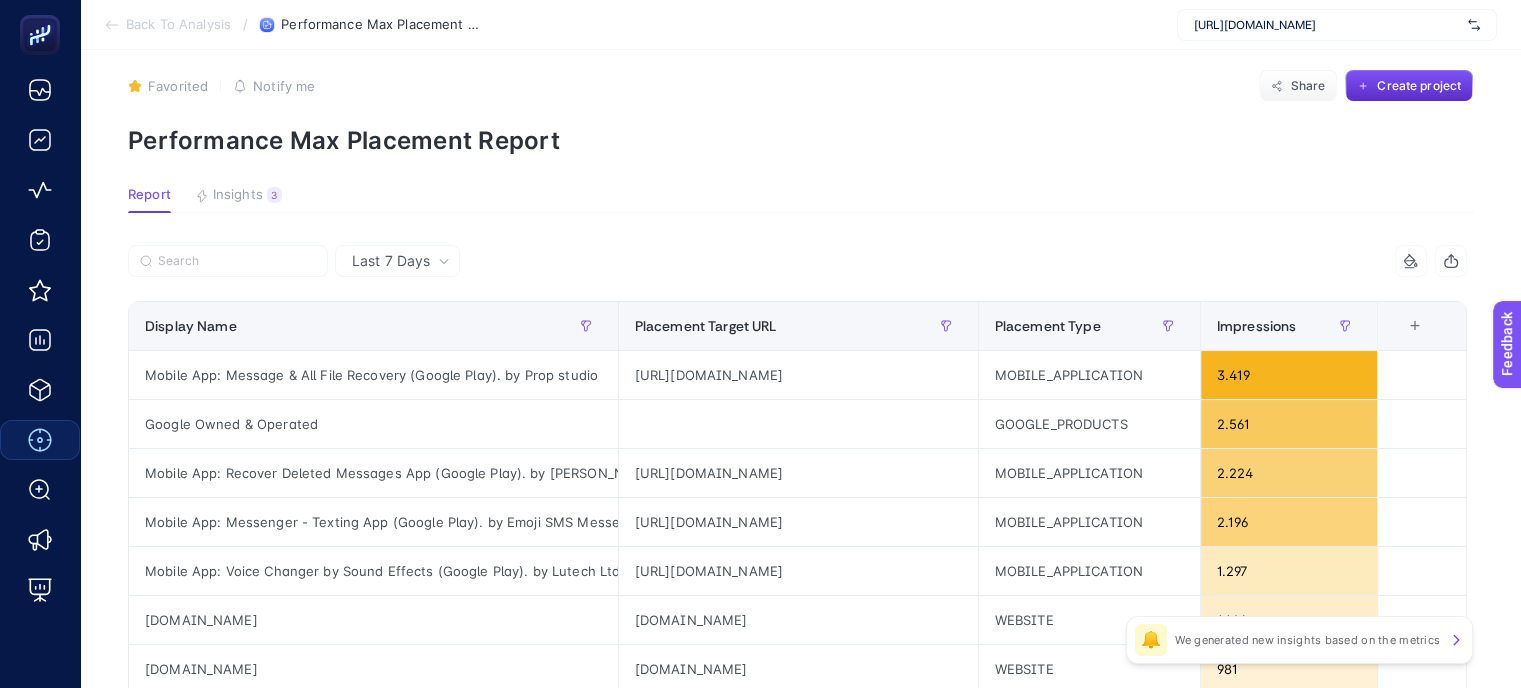 click 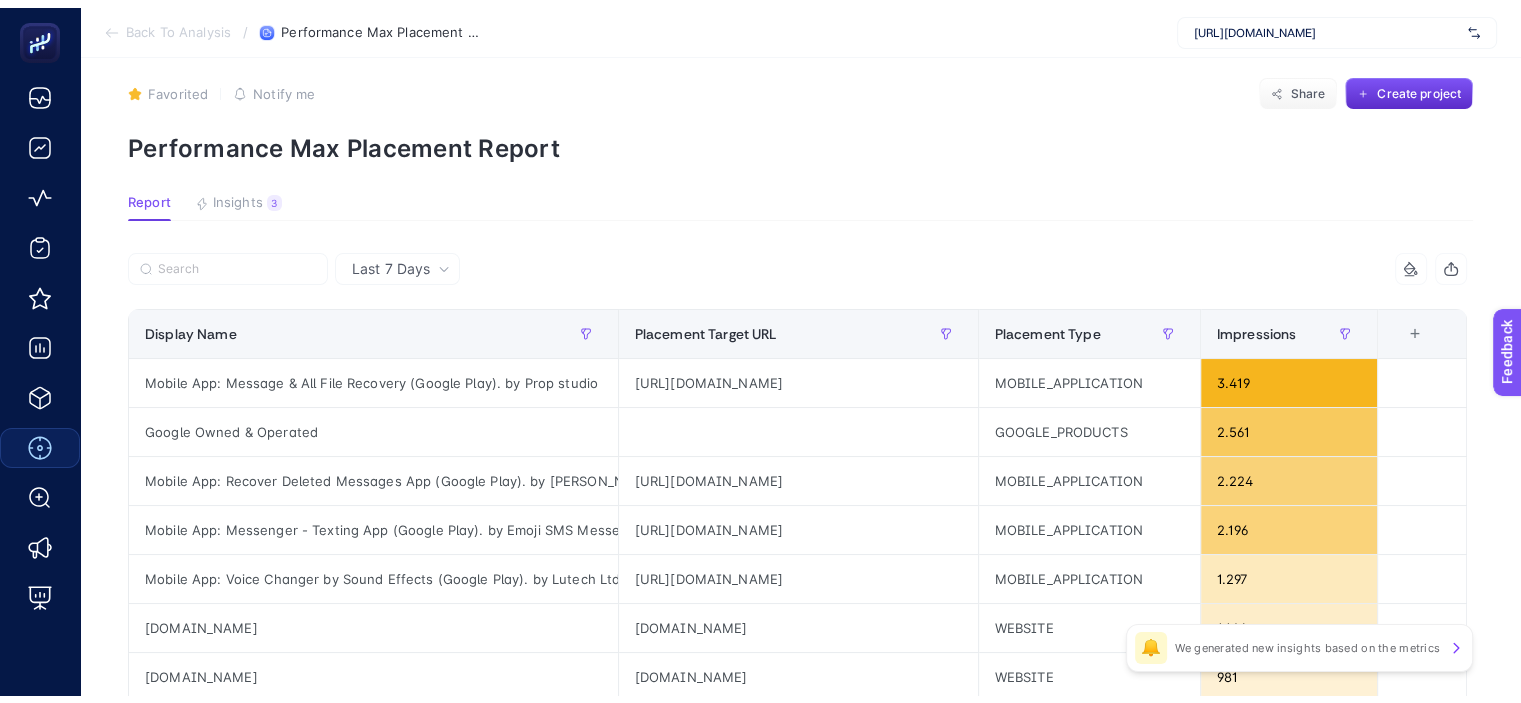 scroll, scrollTop: 0, scrollLeft: 0, axis: both 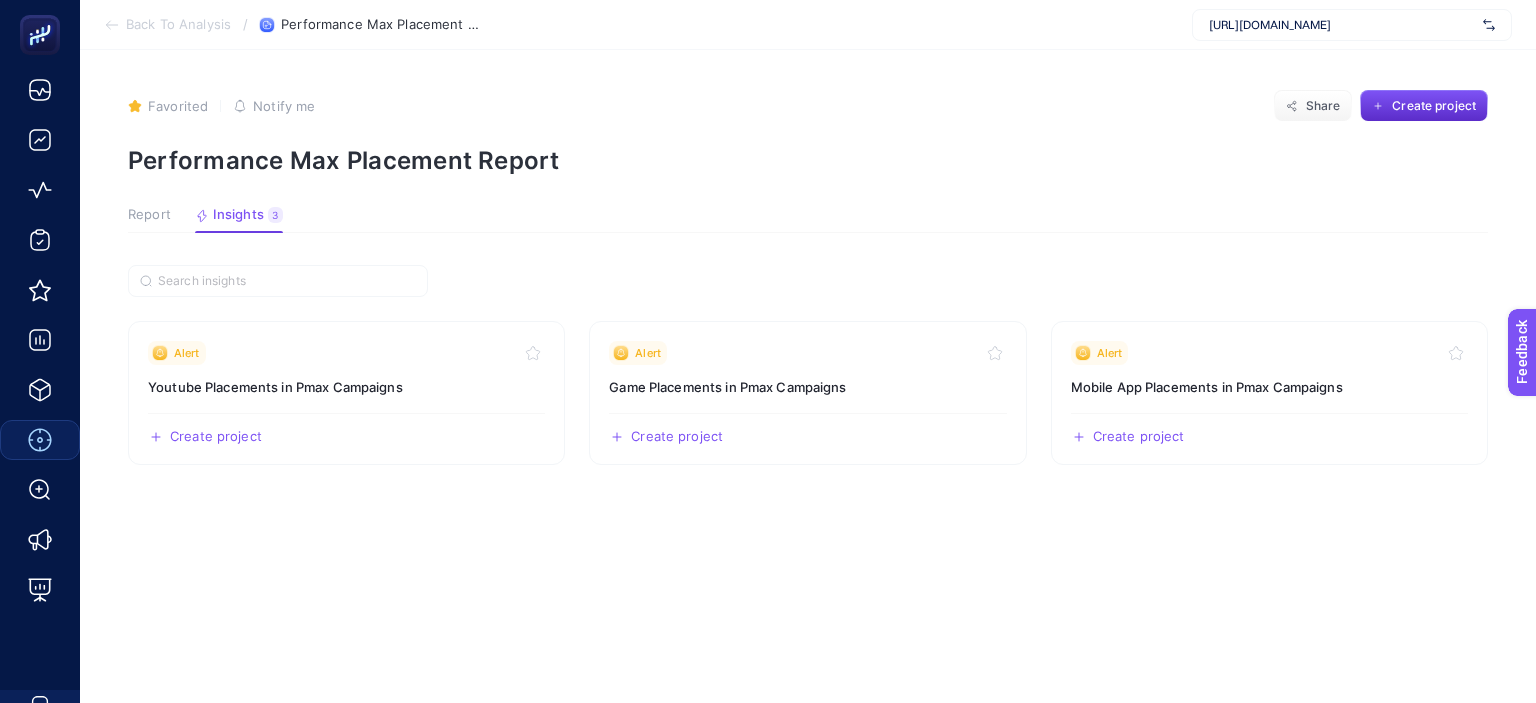 drag, startPoint x: 1140, startPoint y: 463, endPoint x: 1054, endPoint y: 551, distance: 123.04471 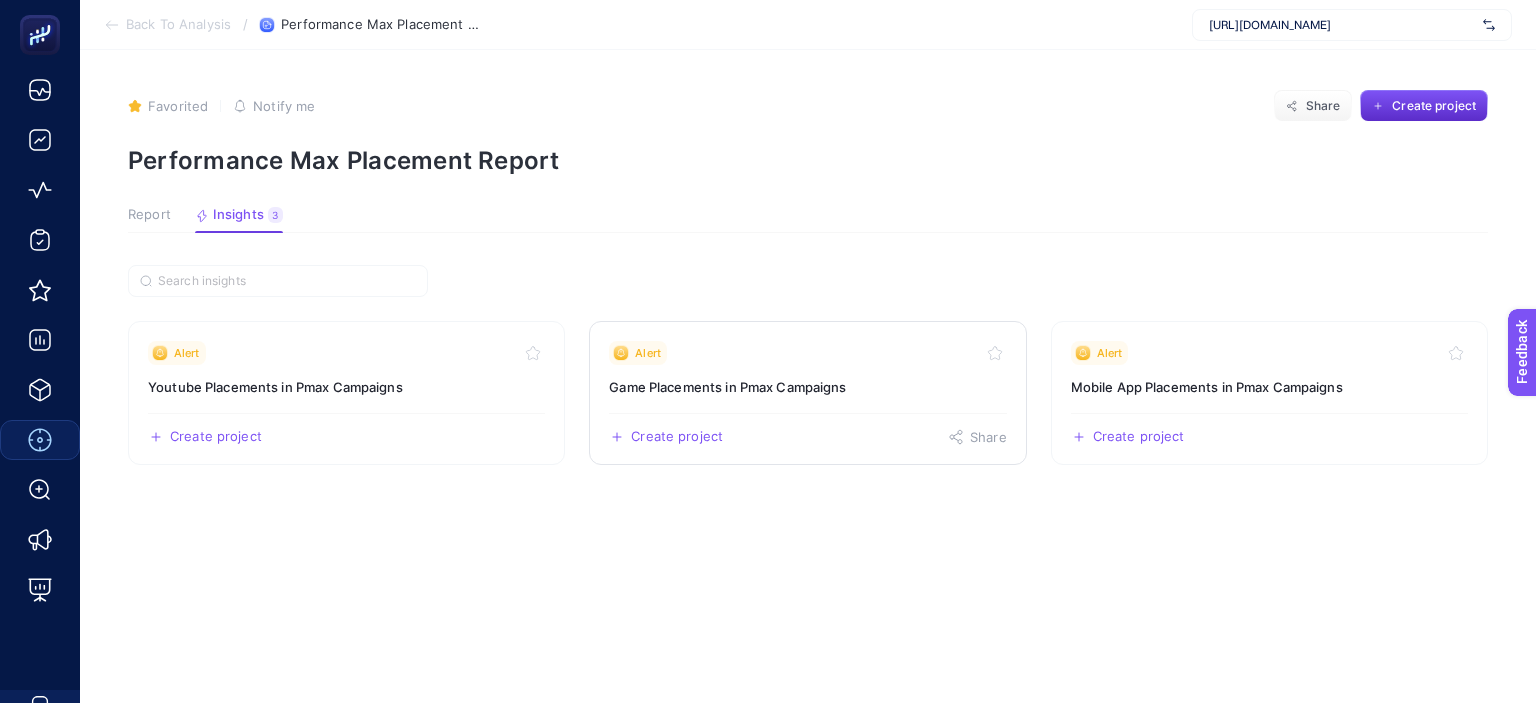 click on "Game Placements in Pmax Campaigns" at bounding box center [807, 387] 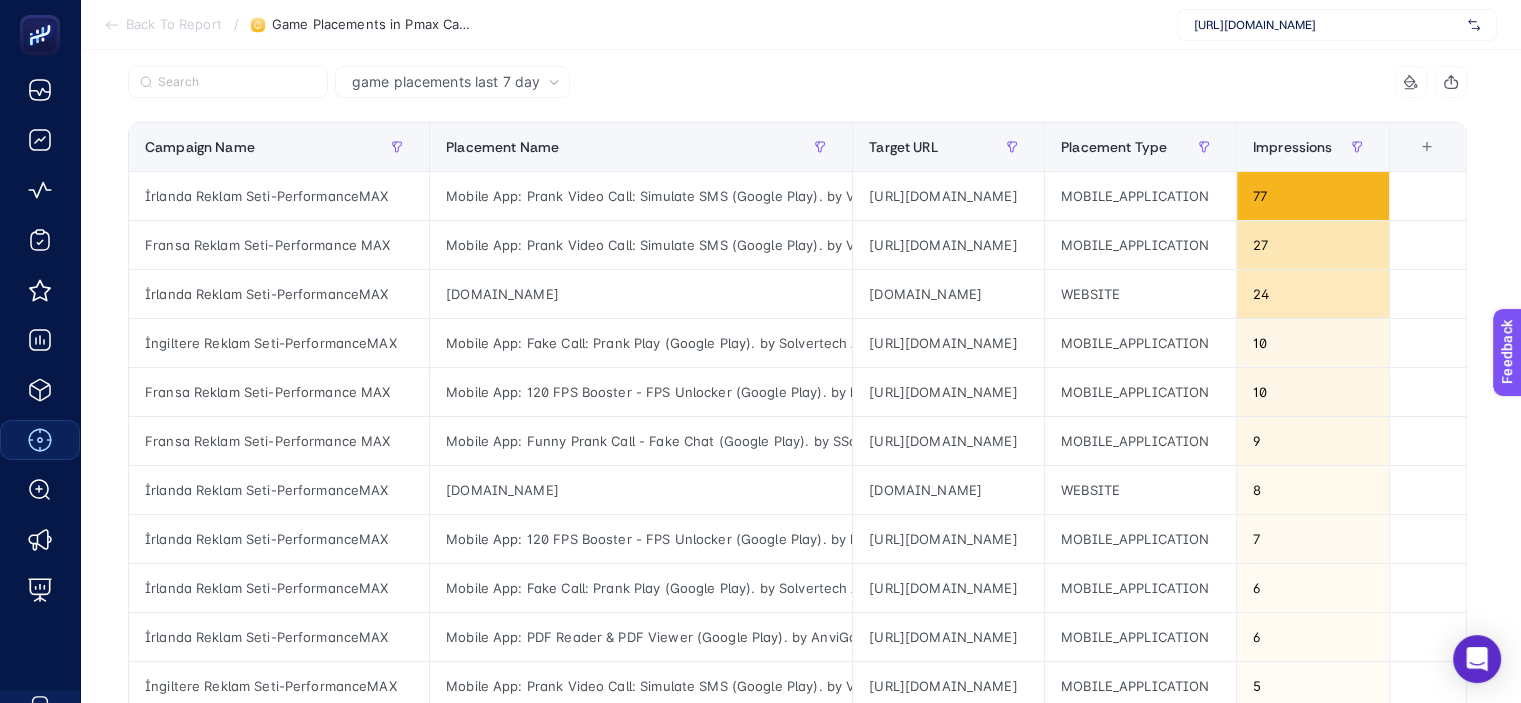 scroll, scrollTop: 200, scrollLeft: 0, axis: vertical 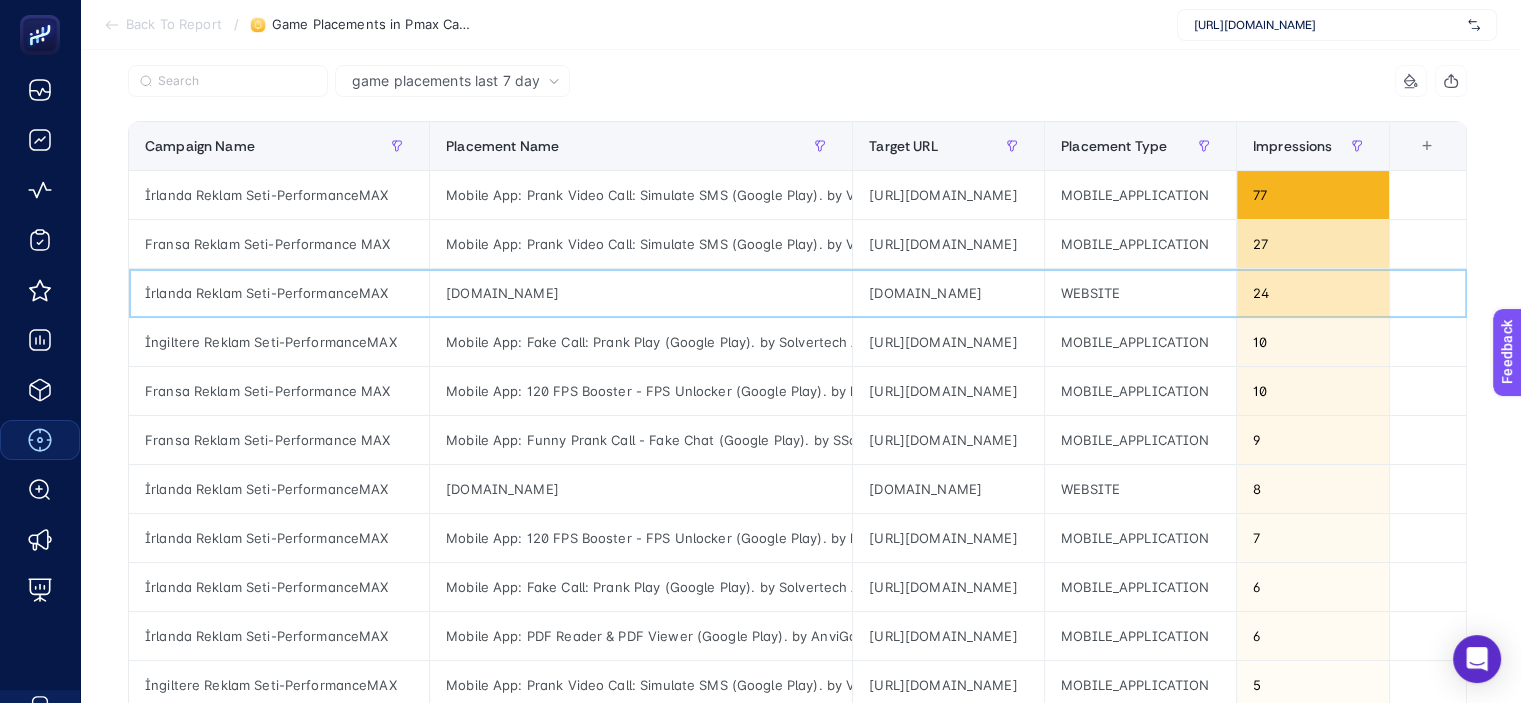 click on "[DOMAIN_NAME]" 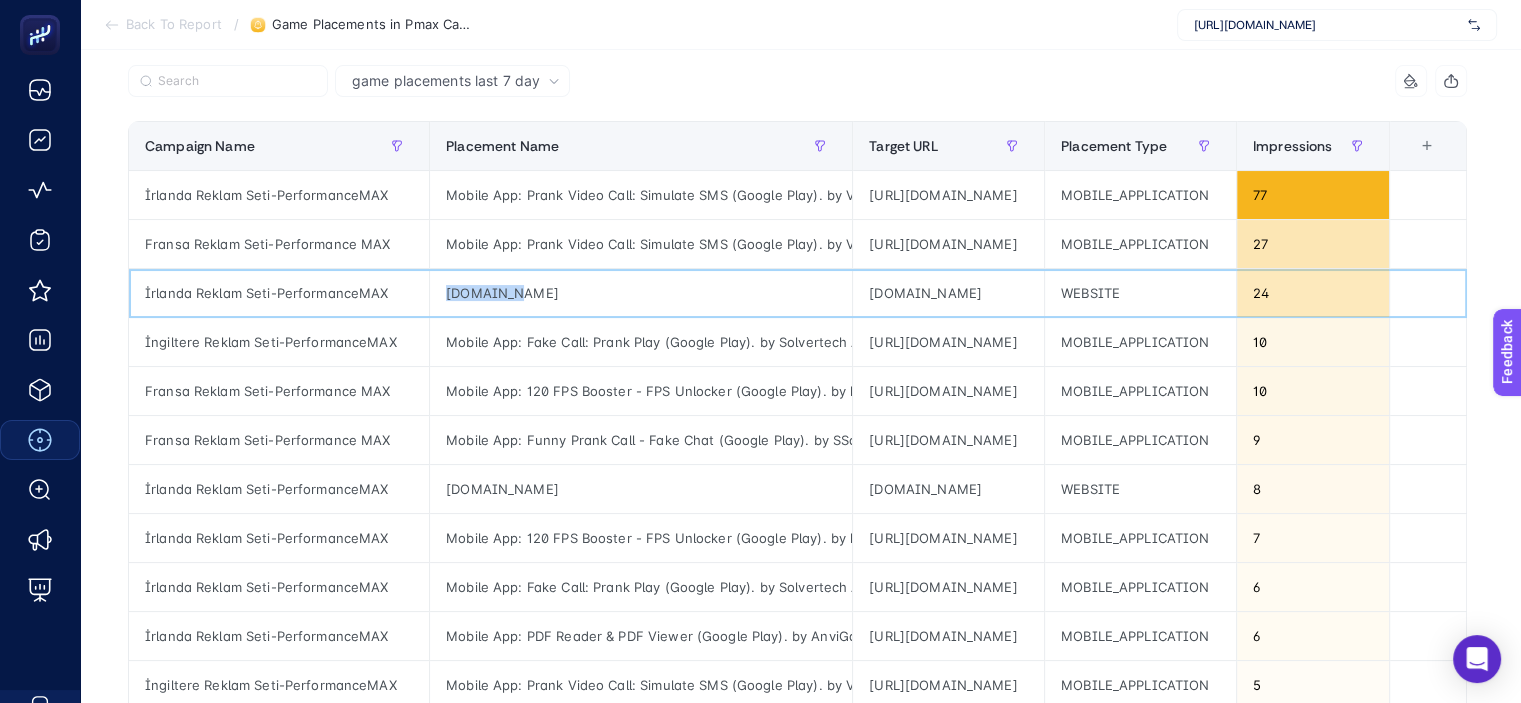 click on "[DOMAIN_NAME]" 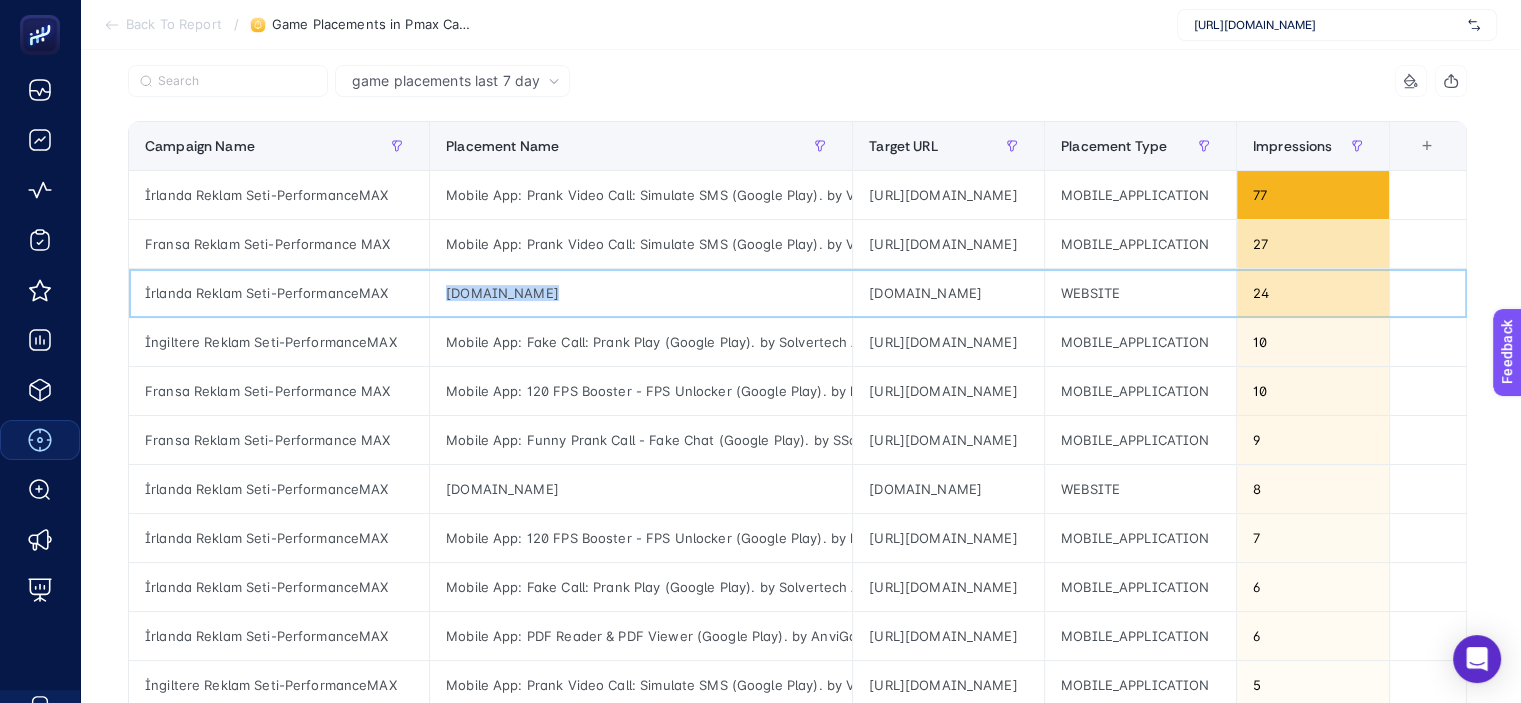 copy on "[DOMAIN_NAME]" 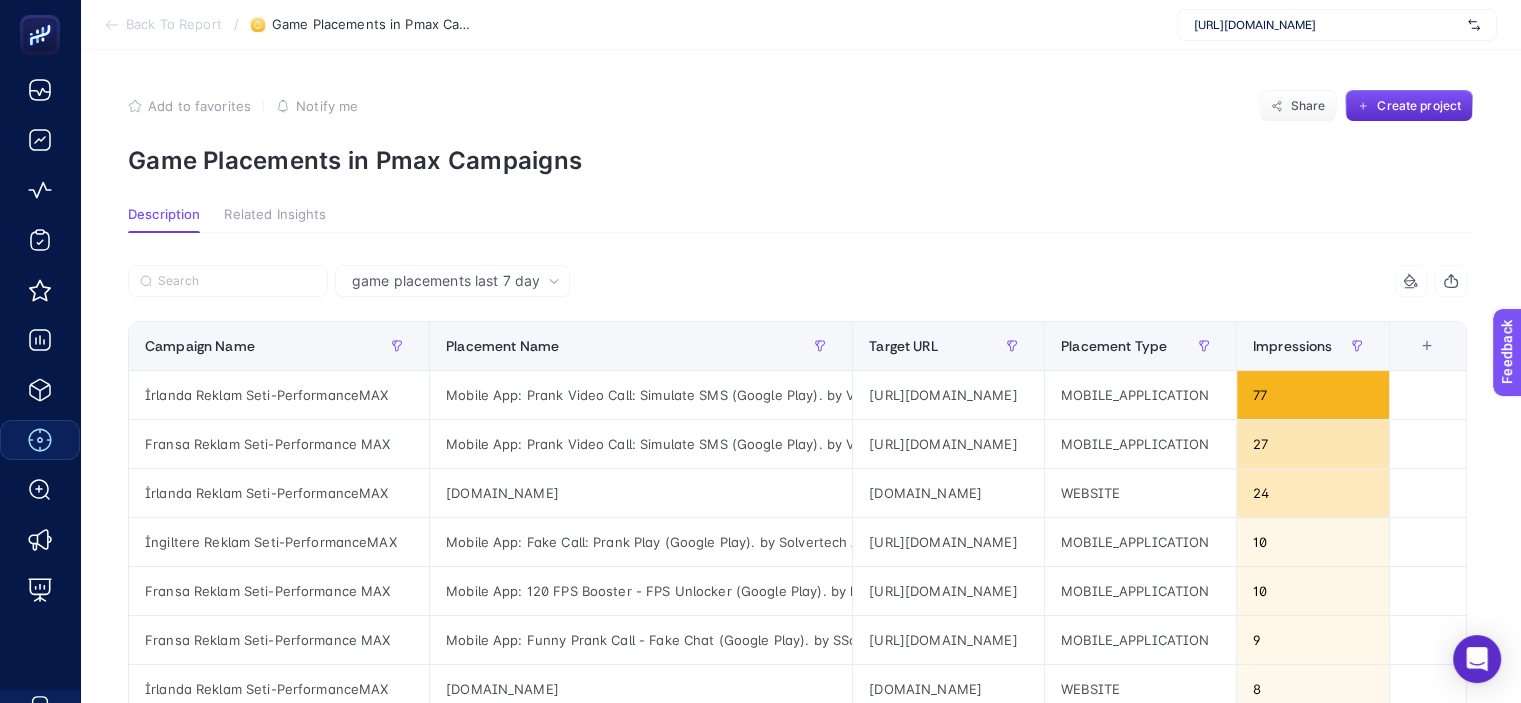 click at bounding box center [463, 287] 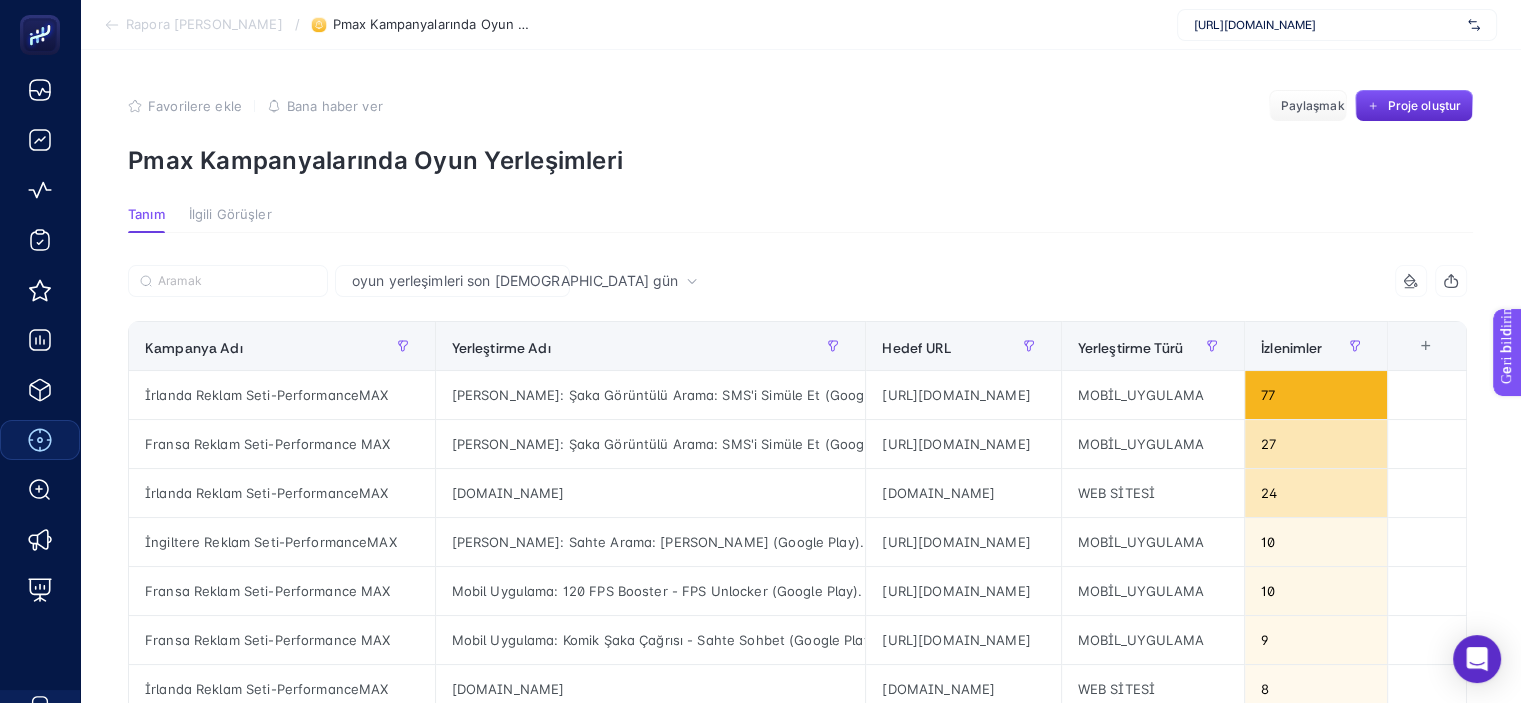 click on "İlgili Görüşler" at bounding box center (230, 214) 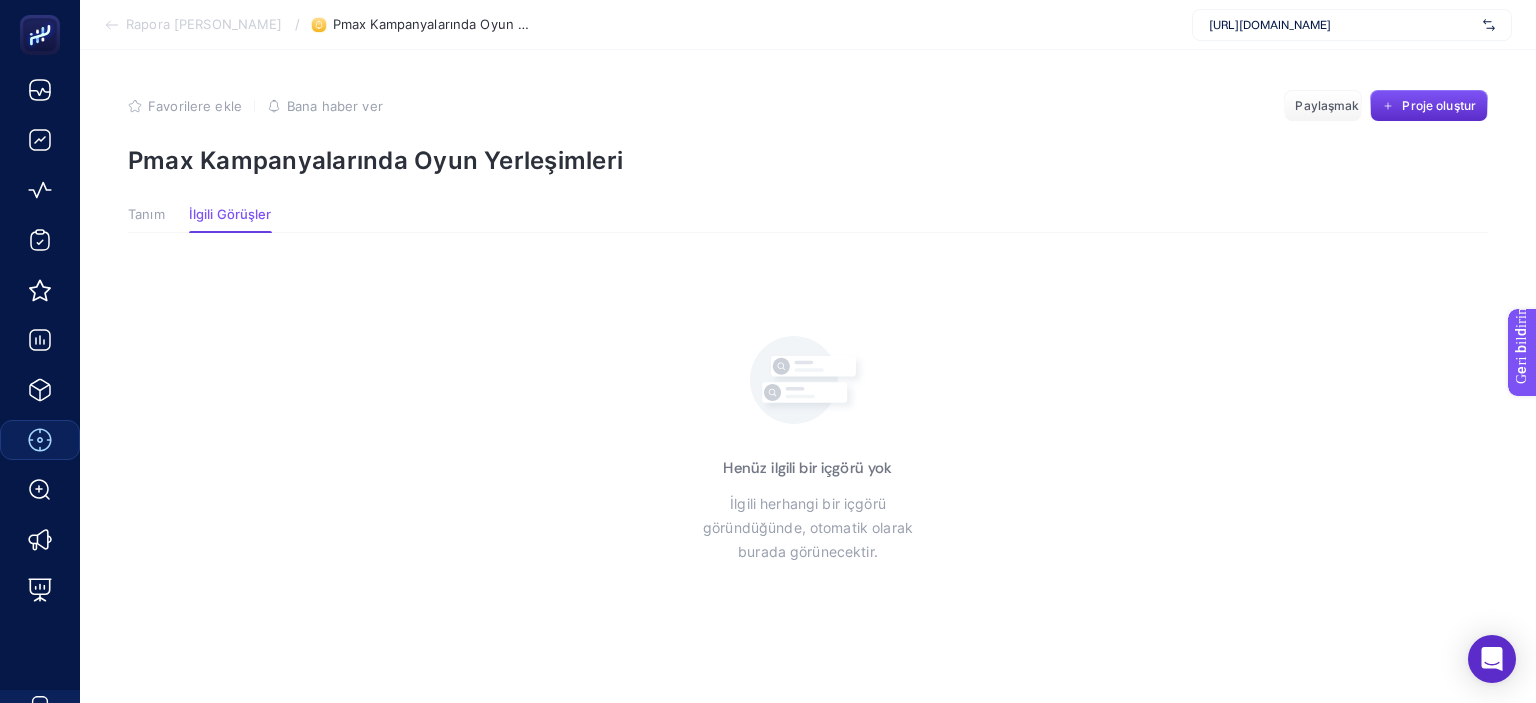 click on "Tanım" at bounding box center [146, 214] 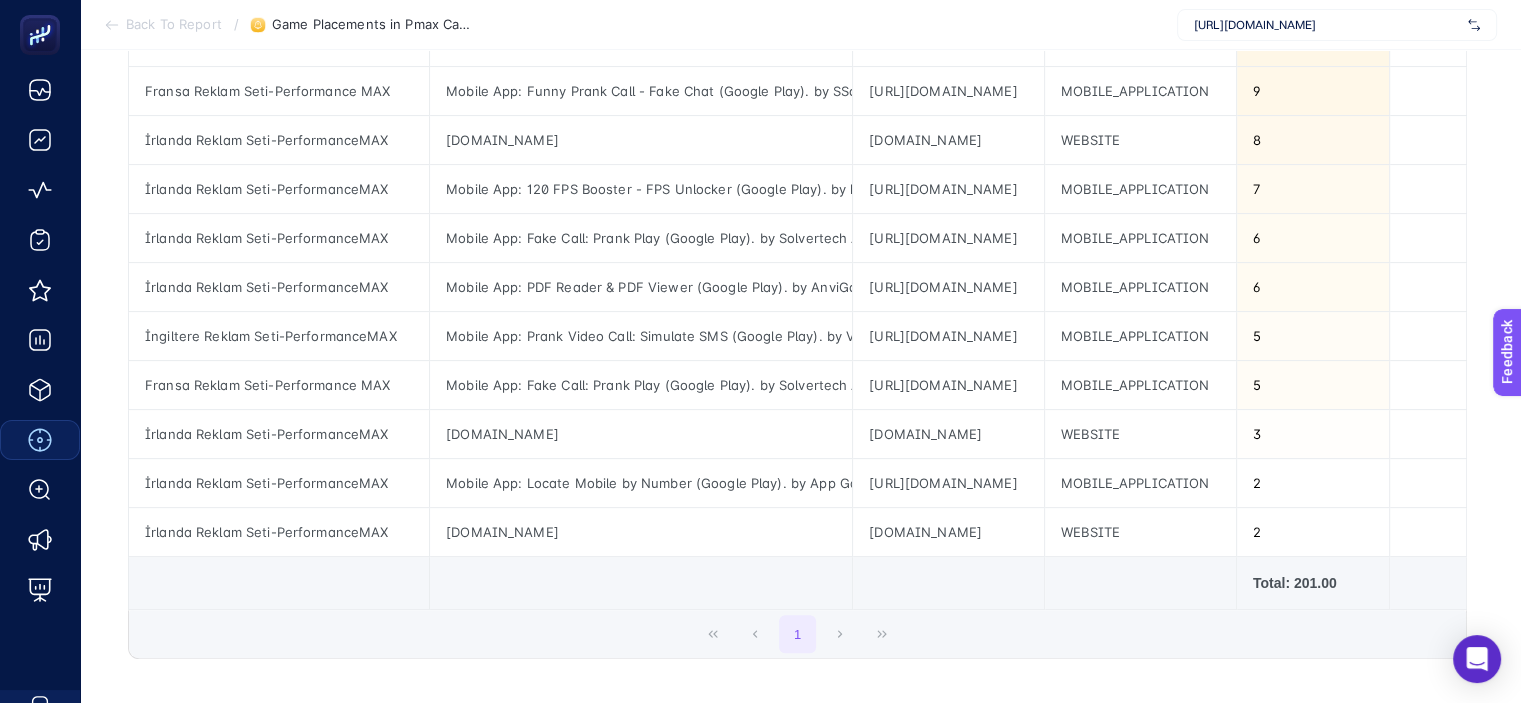 scroll, scrollTop: 600, scrollLeft: 0, axis: vertical 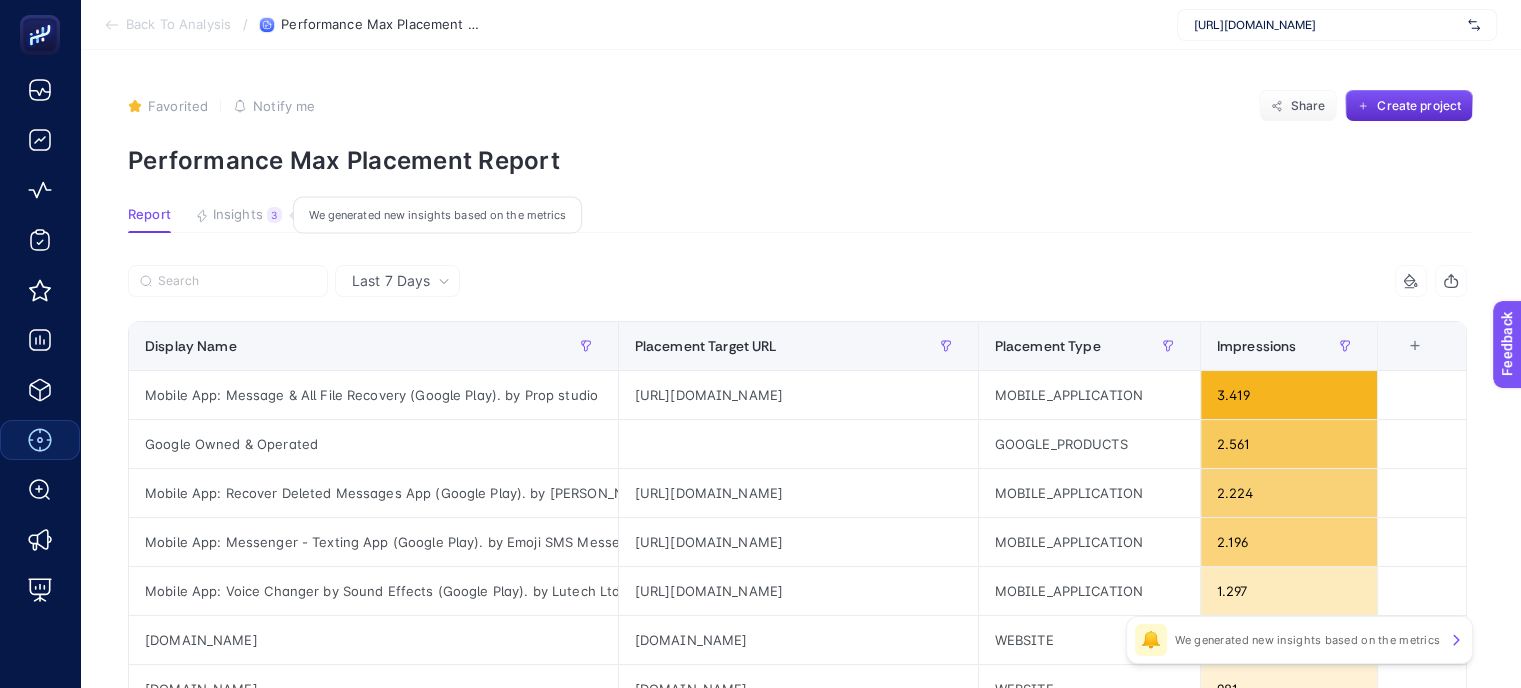 click on "Favorited true Notify me Share Create project Performance Max Placement Report" at bounding box center (800, 132) 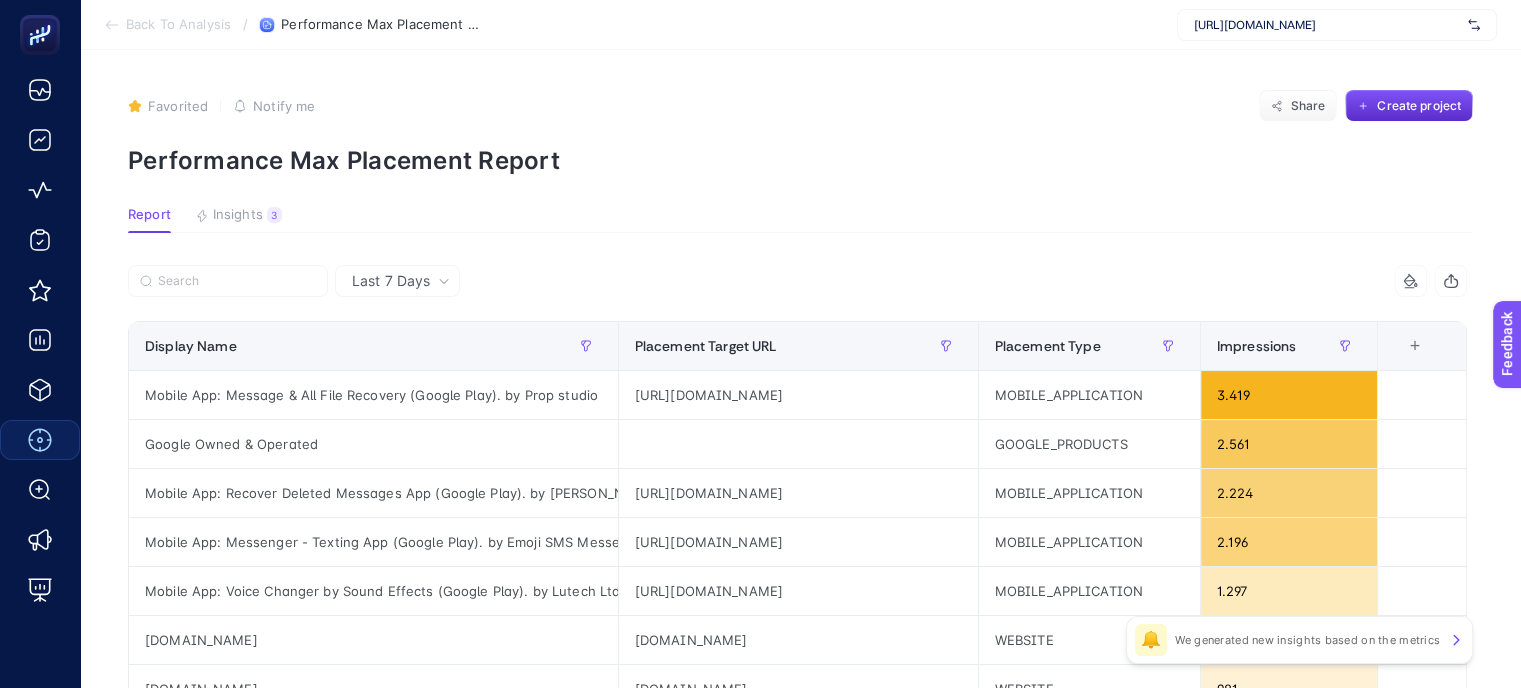 click on "Insights 3" 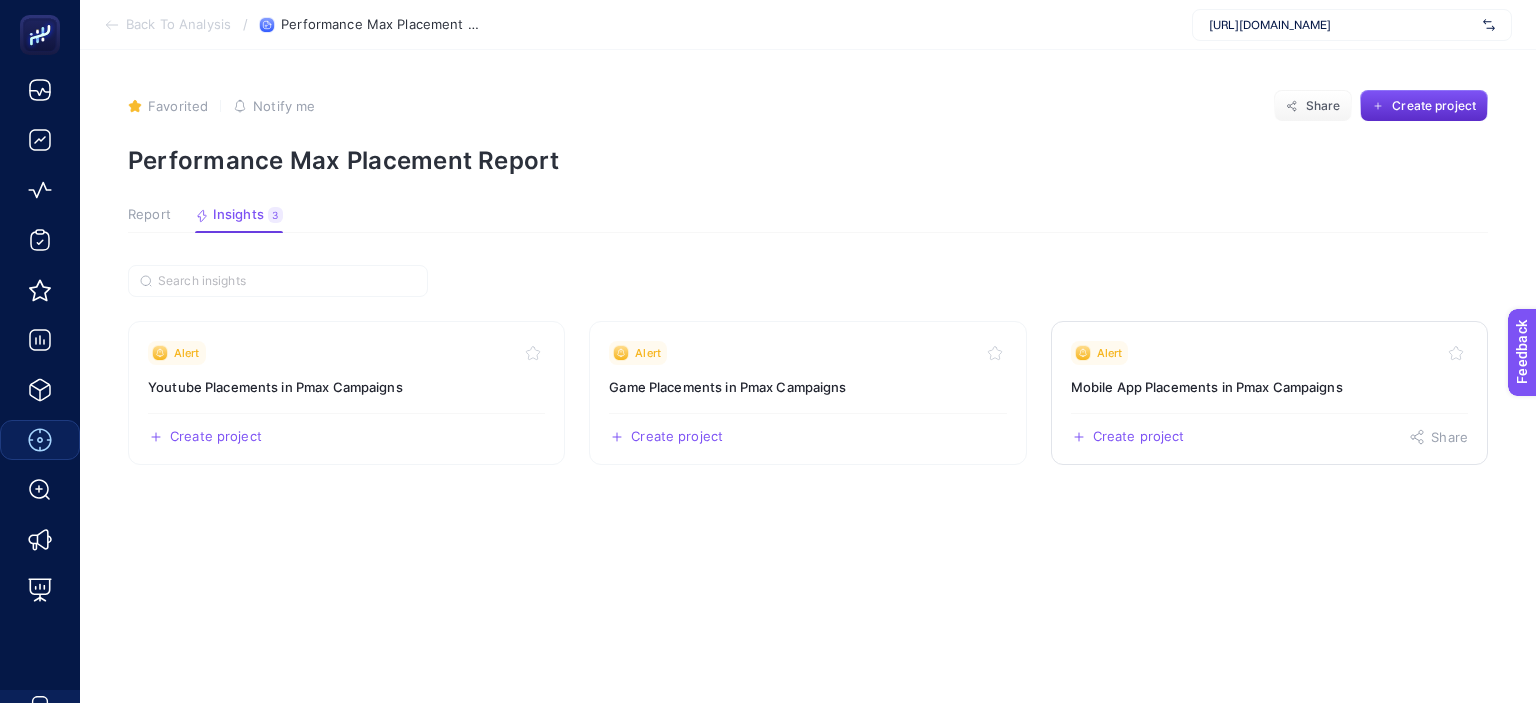 click on "Mobile App Placements in Pmax Campaigns" at bounding box center [1269, 387] 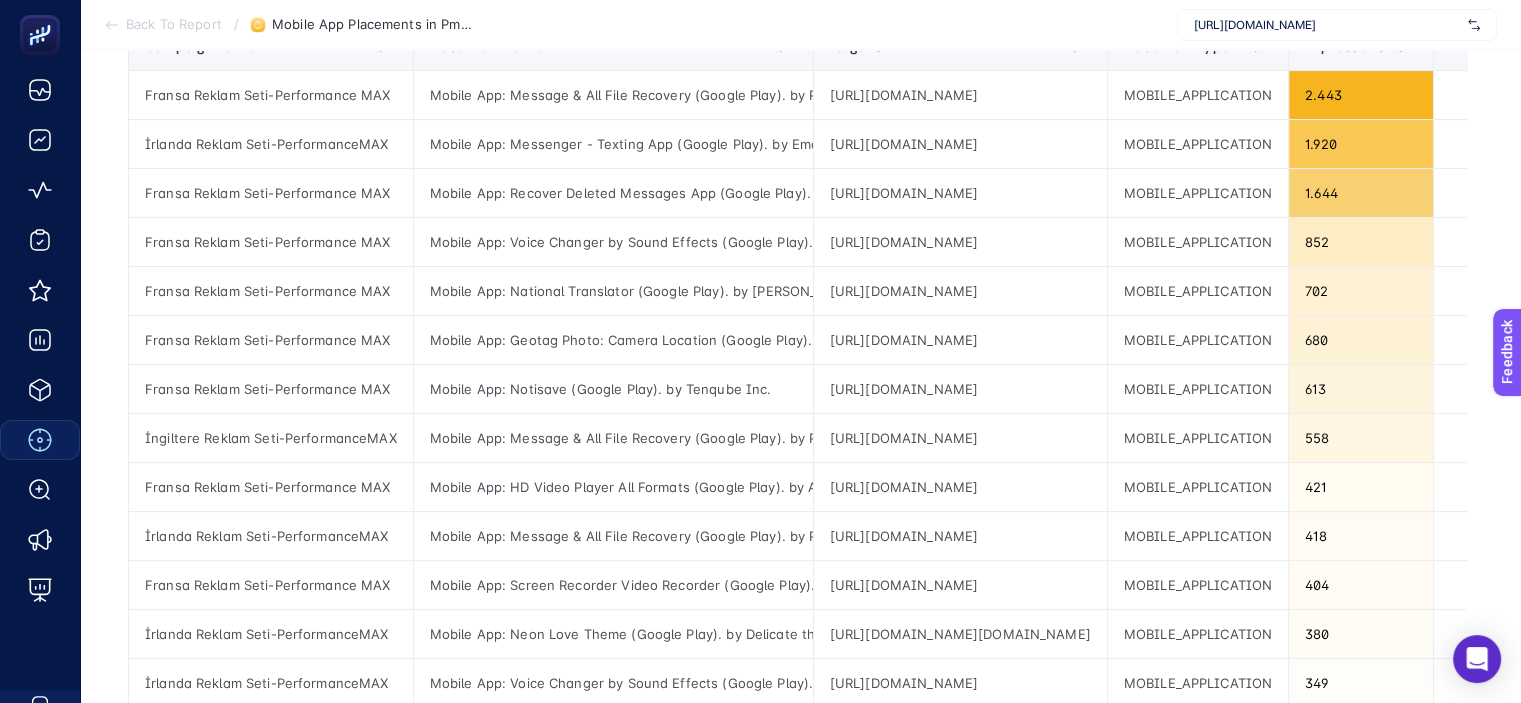scroll, scrollTop: 100, scrollLeft: 0, axis: vertical 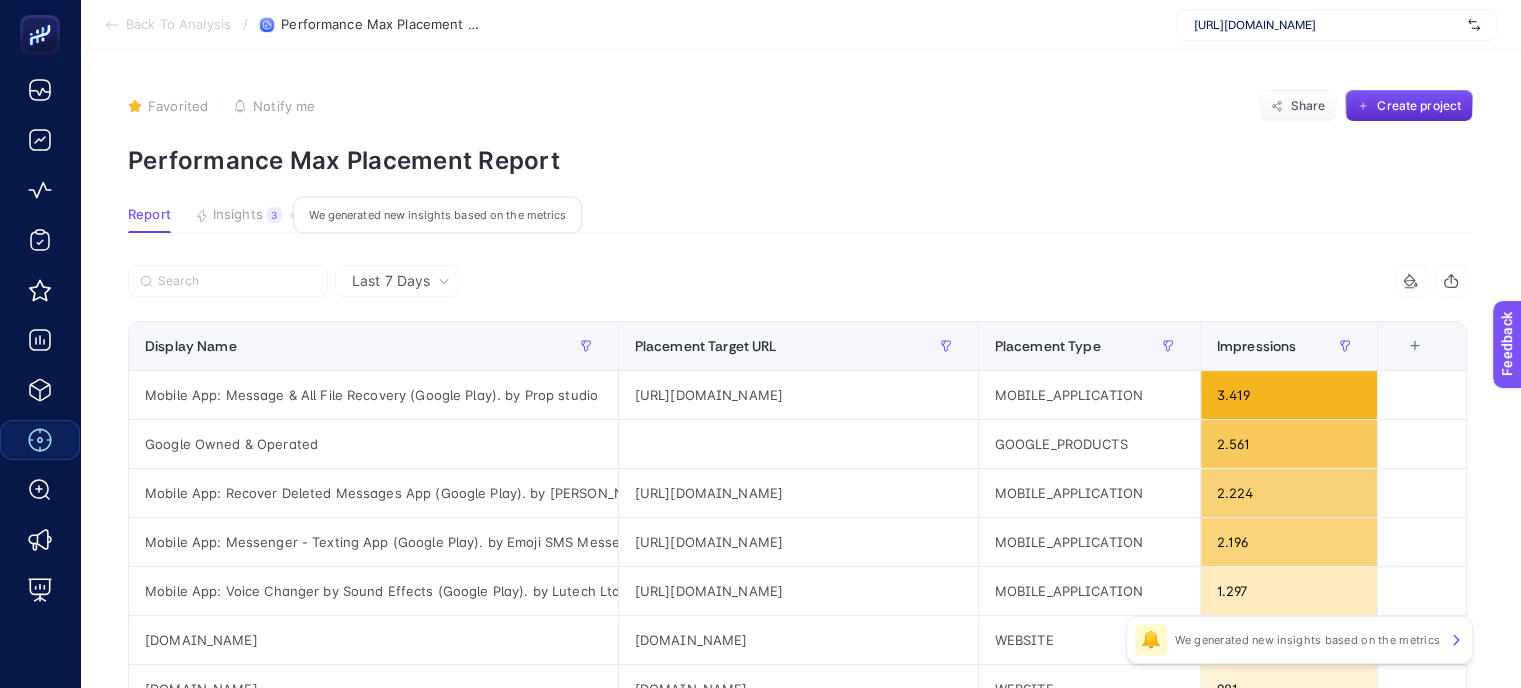 click on "Insights" at bounding box center [238, 215] 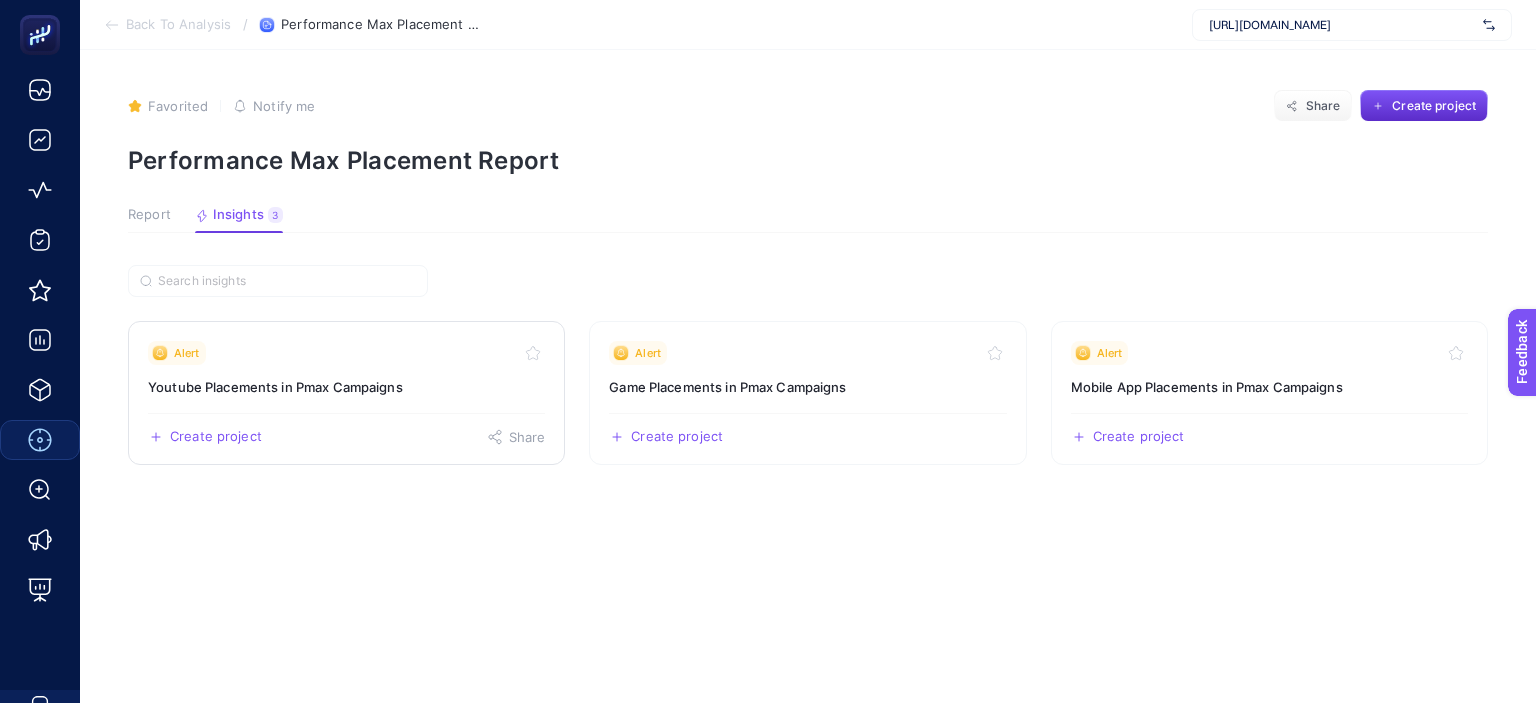 click on "Youtube Placements in Pmax Campaigns" at bounding box center [346, 387] 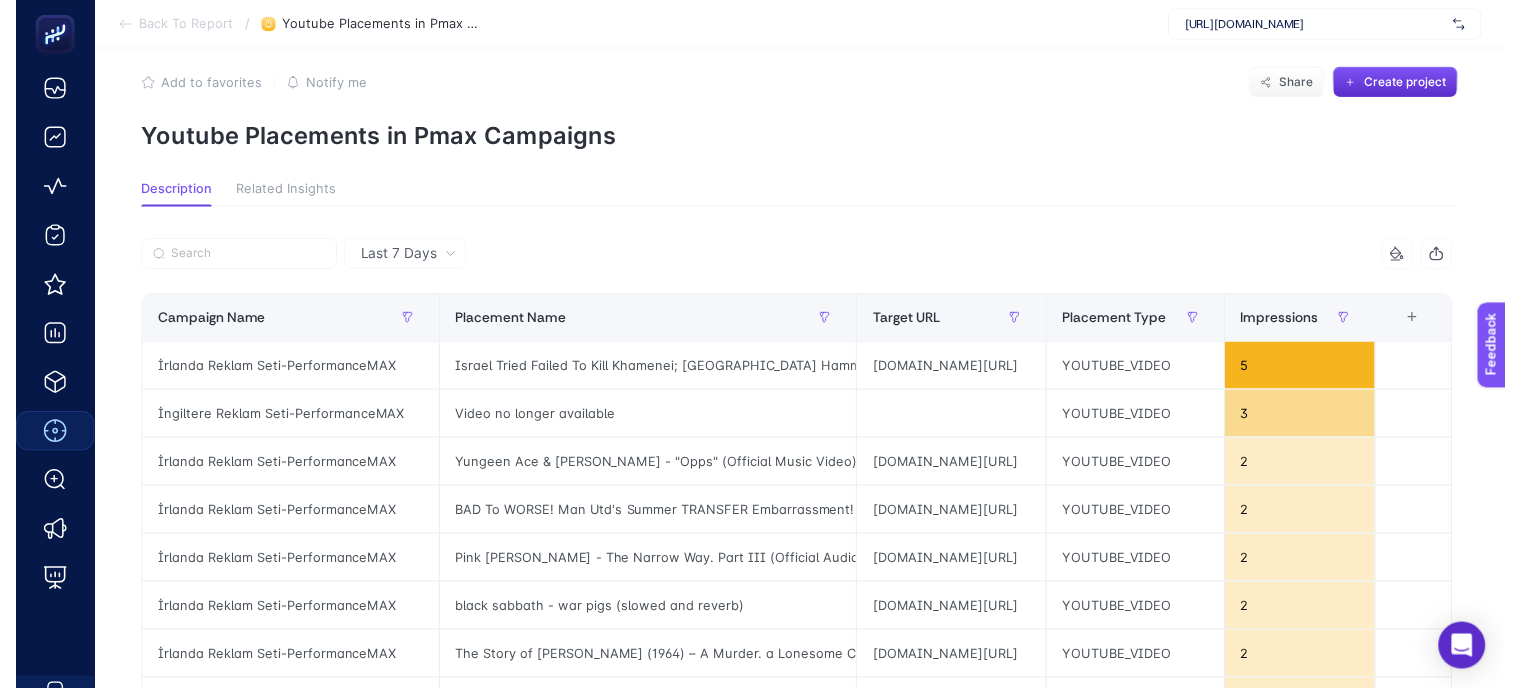 scroll, scrollTop: 0, scrollLeft: 0, axis: both 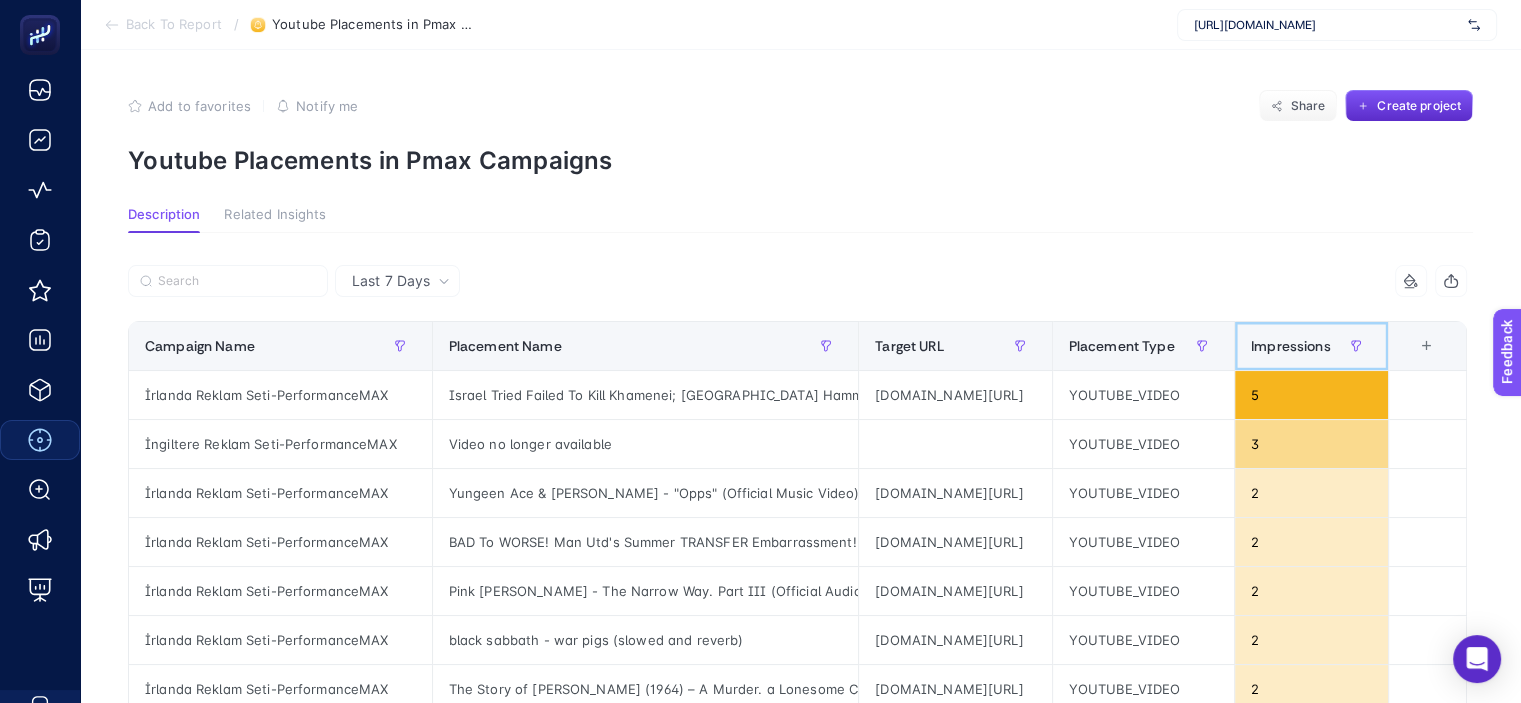 click on "Impressions" 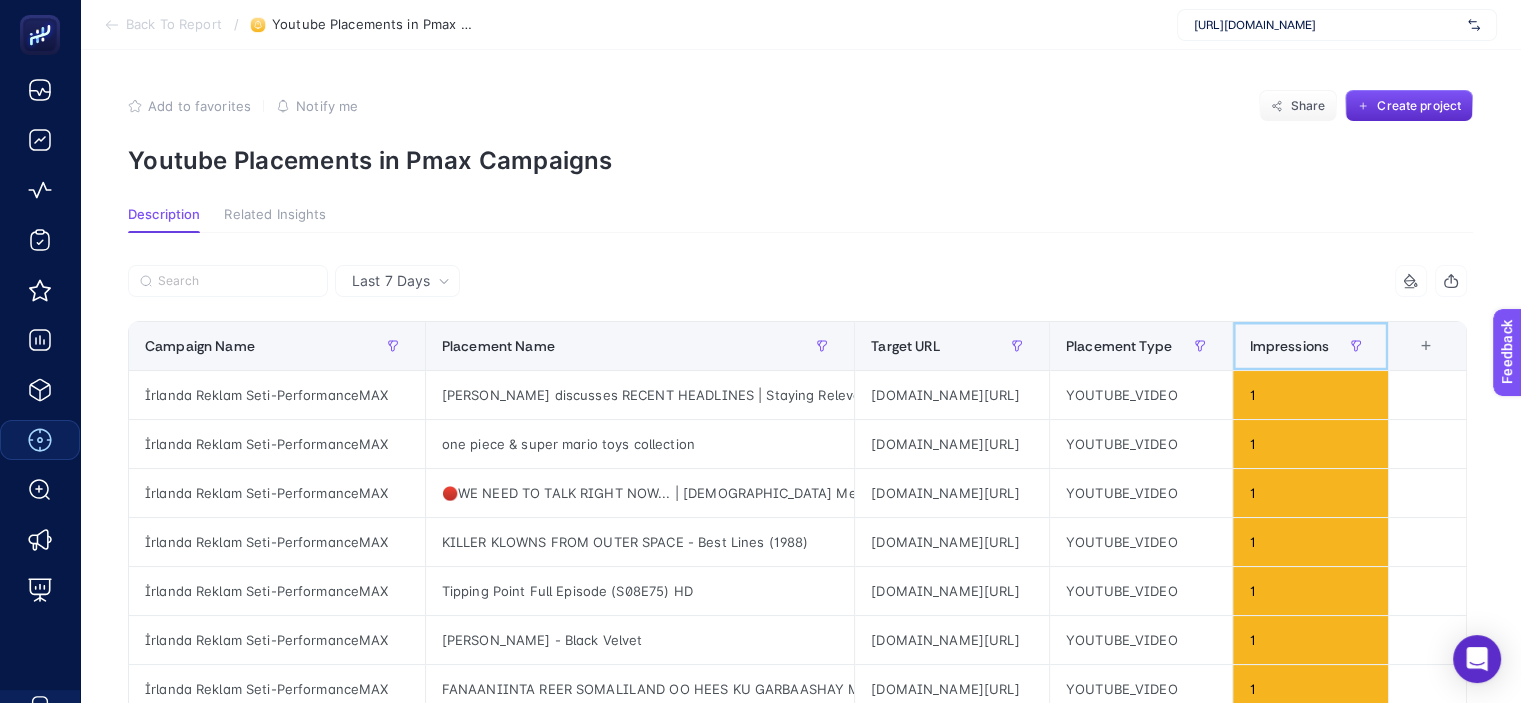 click on "Impressions" at bounding box center (1310, 346) 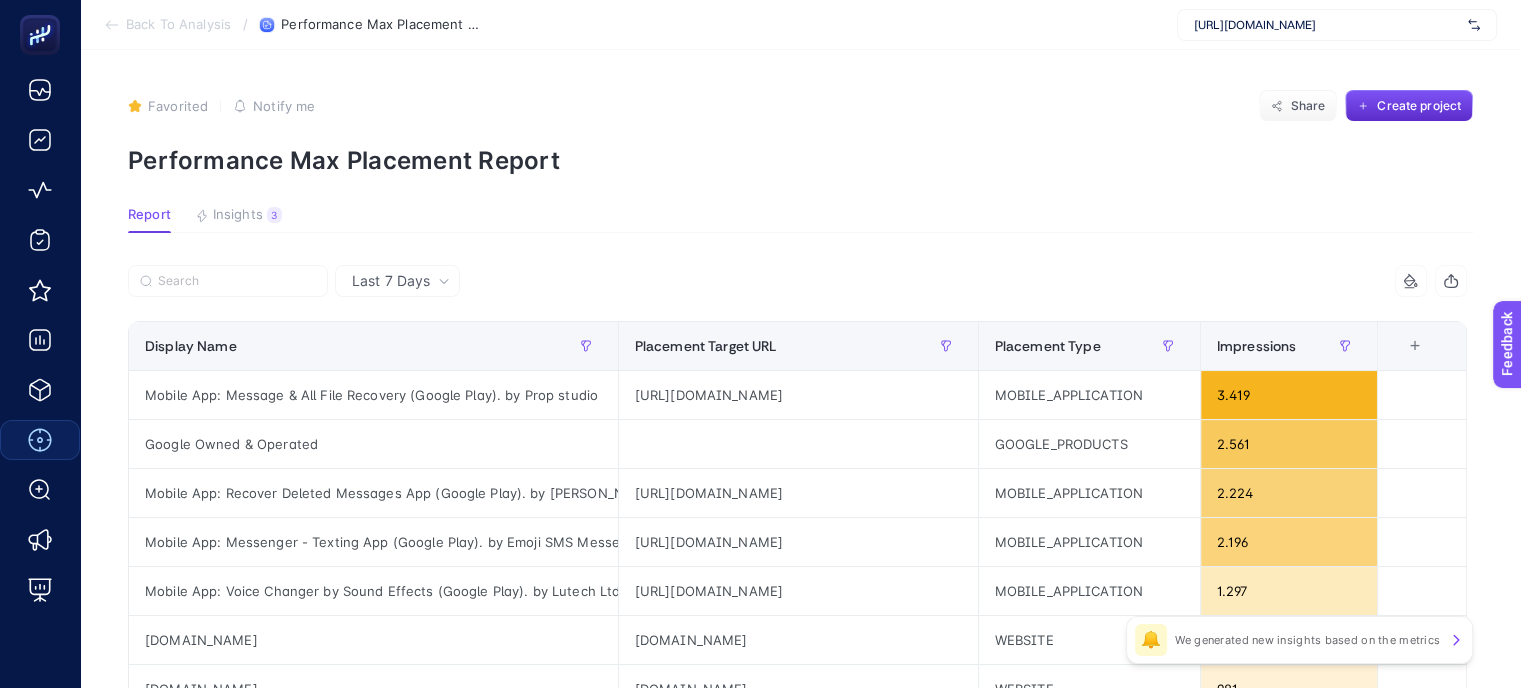 click on "Favorited true Notify me Share Create project Performance Max Placement Report Report Insights 3  We generated new insights based on the metrics  Last 7 Days Impressions Display Name Placement Target URL Placement Type Impressions 4 items selected + Mobile App: Message & All File Recovery (Google Play). by Prop studio [URL][DOMAIN_NAME] MOBILE_APPLICATION 3.419 Google Owned & Operated GOOGLE_PRODUCTS 2.561 Mobile App: Recover Deleted Messages App (Google Play). by [PERSON_NAME] [URL][DOMAIN_NAME] MOBILE_APPLICATION 2.224 Mobile App: Messenger - Texting App (Google Play). by Emoji SMS Messenger [URL][DOMAIN_NAME] MOBILE_APPLICATION 2.196 Mobile App: Voice Changer by Sound Effects (Google Play). by Lutech Ltd [URL][DOMAIN_NAME] MOBILE_APPLICATION 1.297 [DOMAIN_NAME] 981" 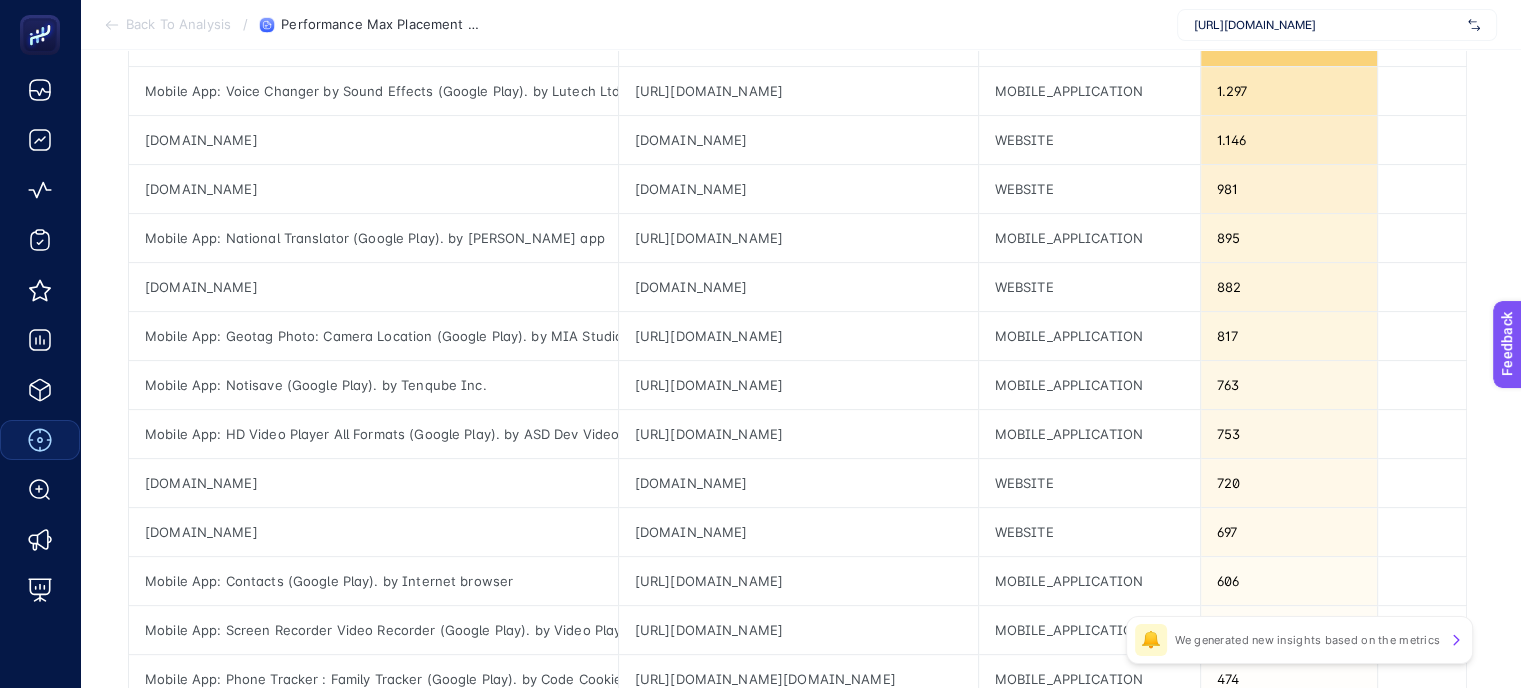 scroll, scrollTop: 920, scrollLeft: 0, axis: vertical 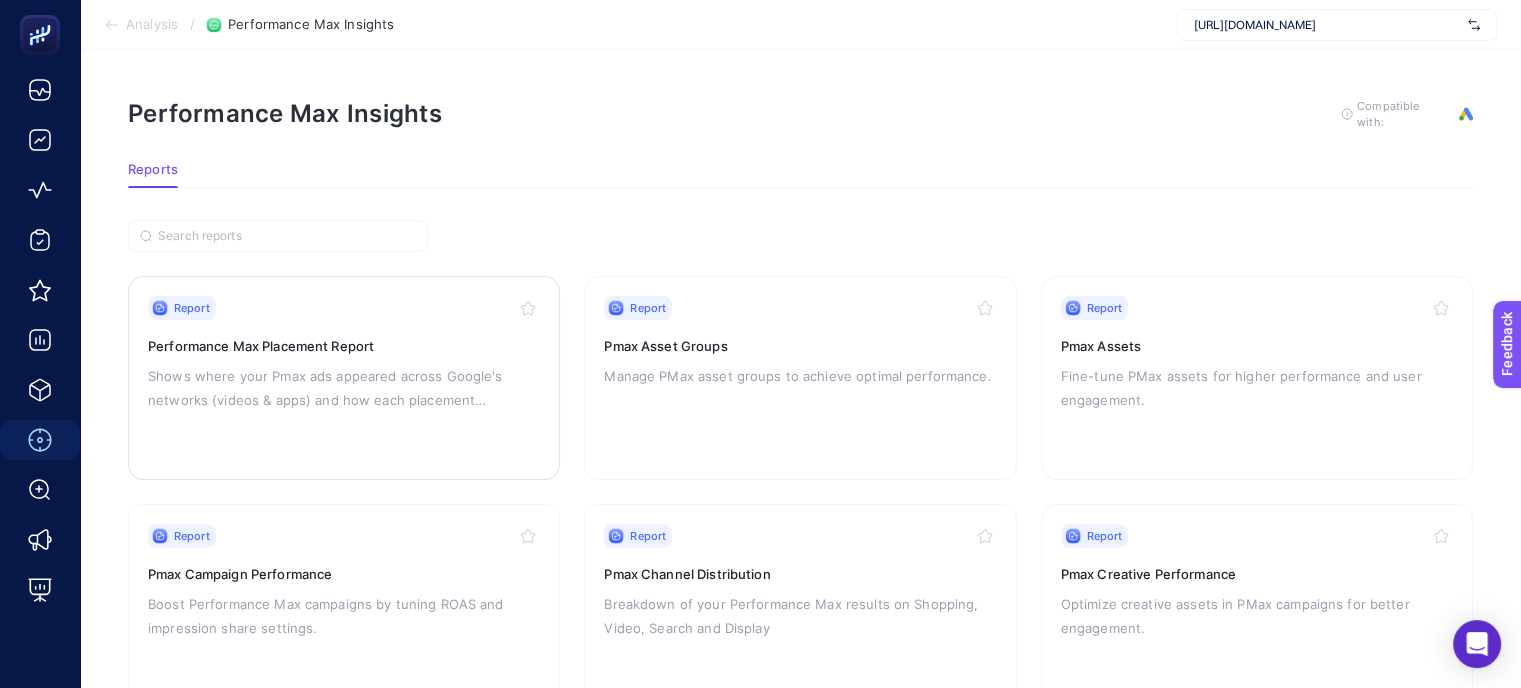 click on "Performance Max Placement Report" at bounding box center (344, 346) 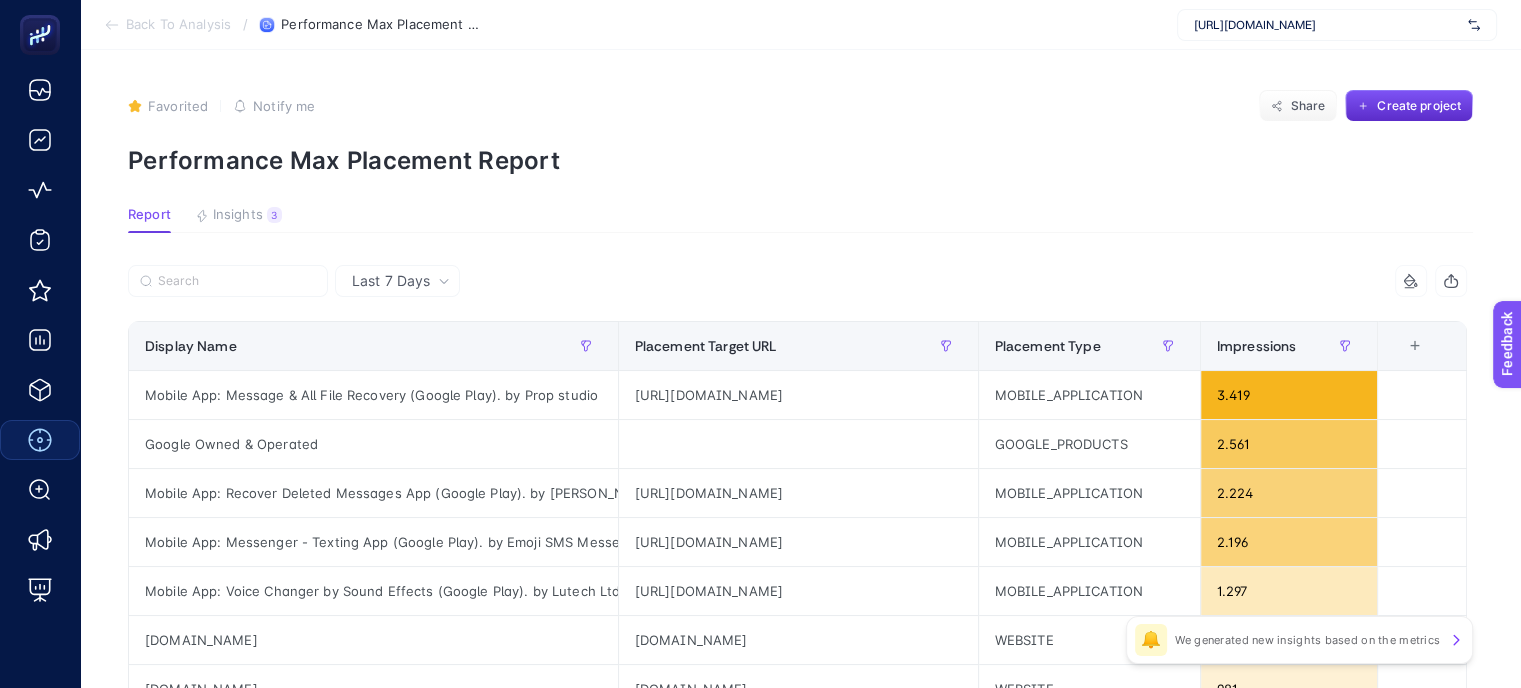 click on "Favorited true Notify me Share Create project Performance Max Placement Report Report Insights 3  We generated new insights based on the metrics  Last 7 Days Impressions Display Name Placement Target URL Placement Type Impressions 4 items selected + Mobile App: Message & All File Recovery (Google Play). by Prop studio [URL][DOMAIN_NAME] MOBILE_APPLICATION 3.419 Google Owned & Operated GOOGLE_PRODUCTS 2.561 Mobile App: Recover Deleted Messages App (Google Play). by [PERSON_NAME] [URL][DOMAIN_NAME] MOBILE_APPLICATION 2.224 Mobile App: Messenger - Texting App (Google Play). by Emoji SMS Messenger [URL][DOMAIN_NAME] MOBILE_APPLICATION 2.196 Mobile App: Voice Changer by Sound Effects (Google Play). by Lutech Ltd [URL][DOMAIN_NAME] MOBILE_APPLICATION 1.297 [DOMAIN_NAME] 981" 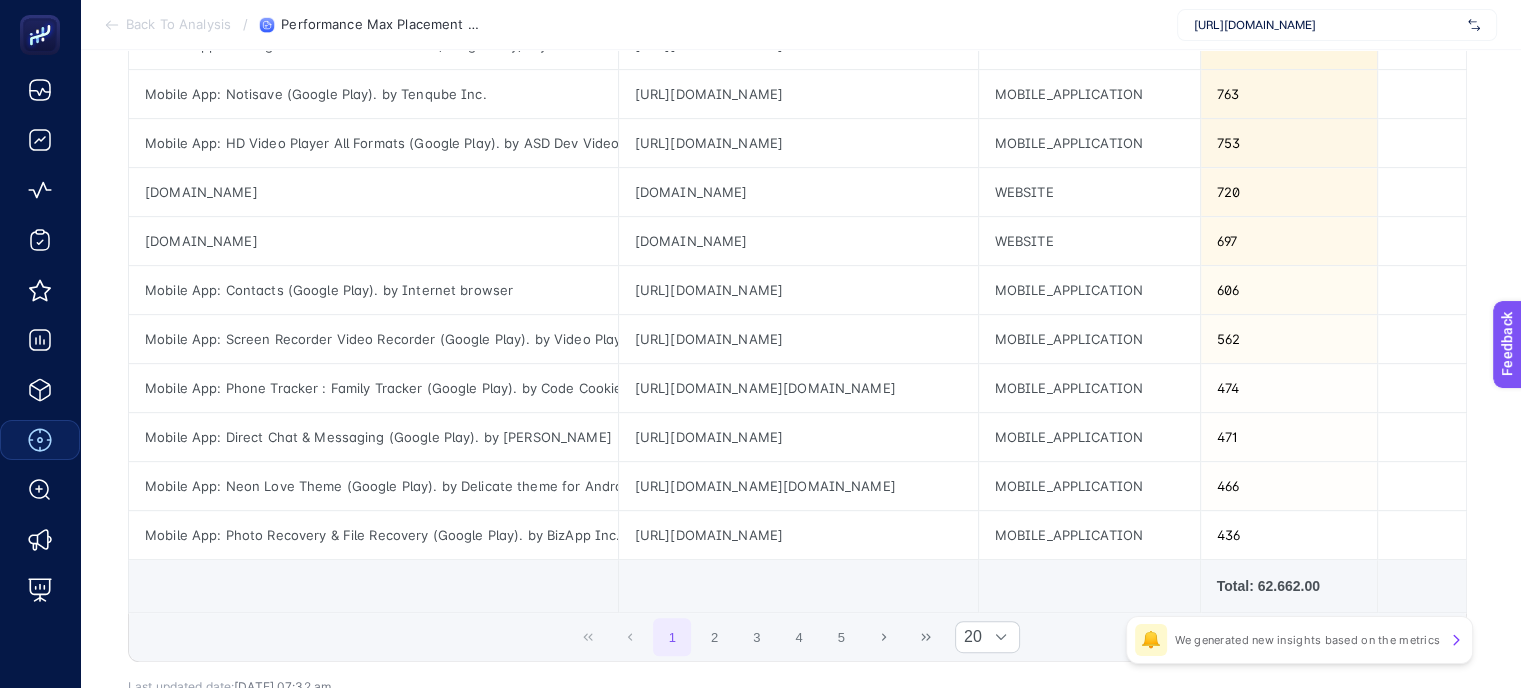scroll, scrollTop: 920, scrollLeft: 0, axis: vertical 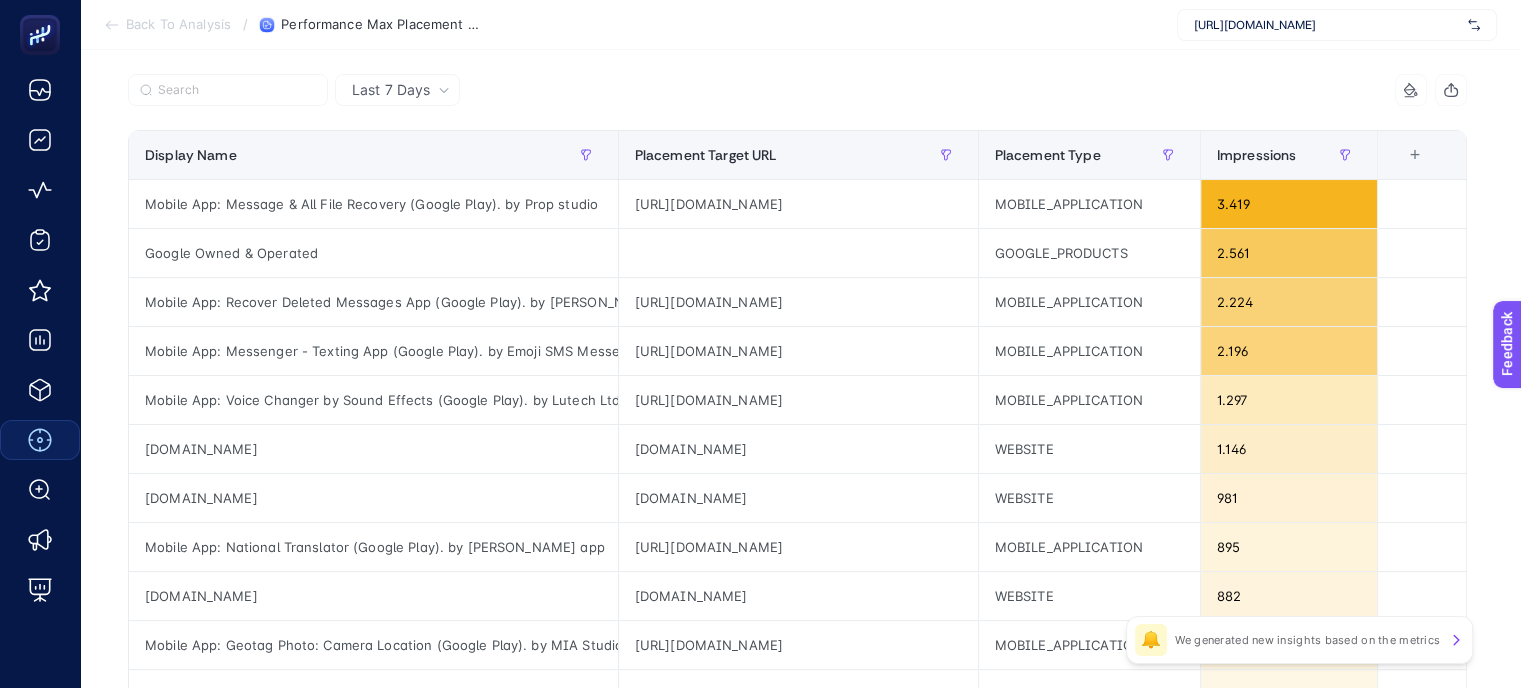 drag, startPoint x: 812, startPoint y: 609, endPoint x: 764, endPoint y: 363, distance: 250.63918 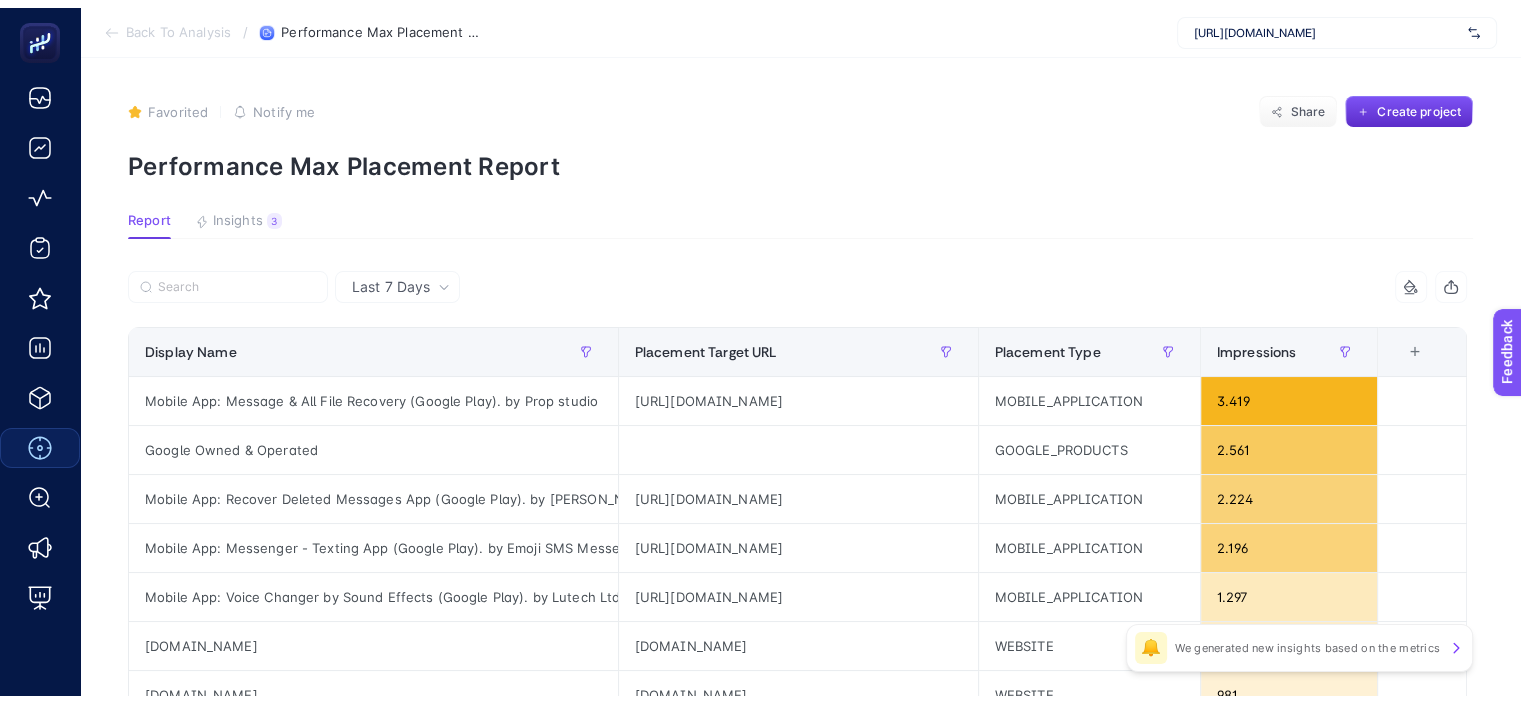 scroll, scrollTop: 0, scrollLeft: 0, axis: both 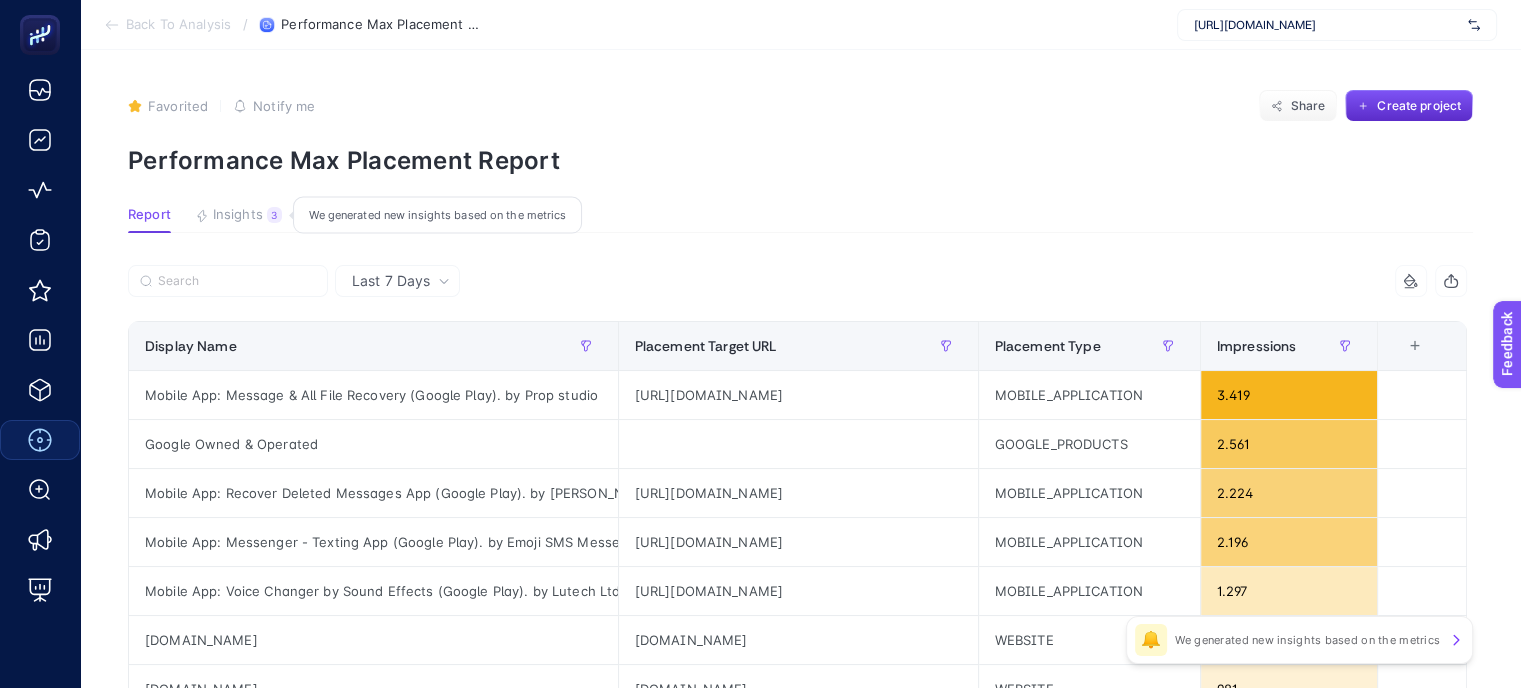 click on "Insights" at bounding box center (238, 215) 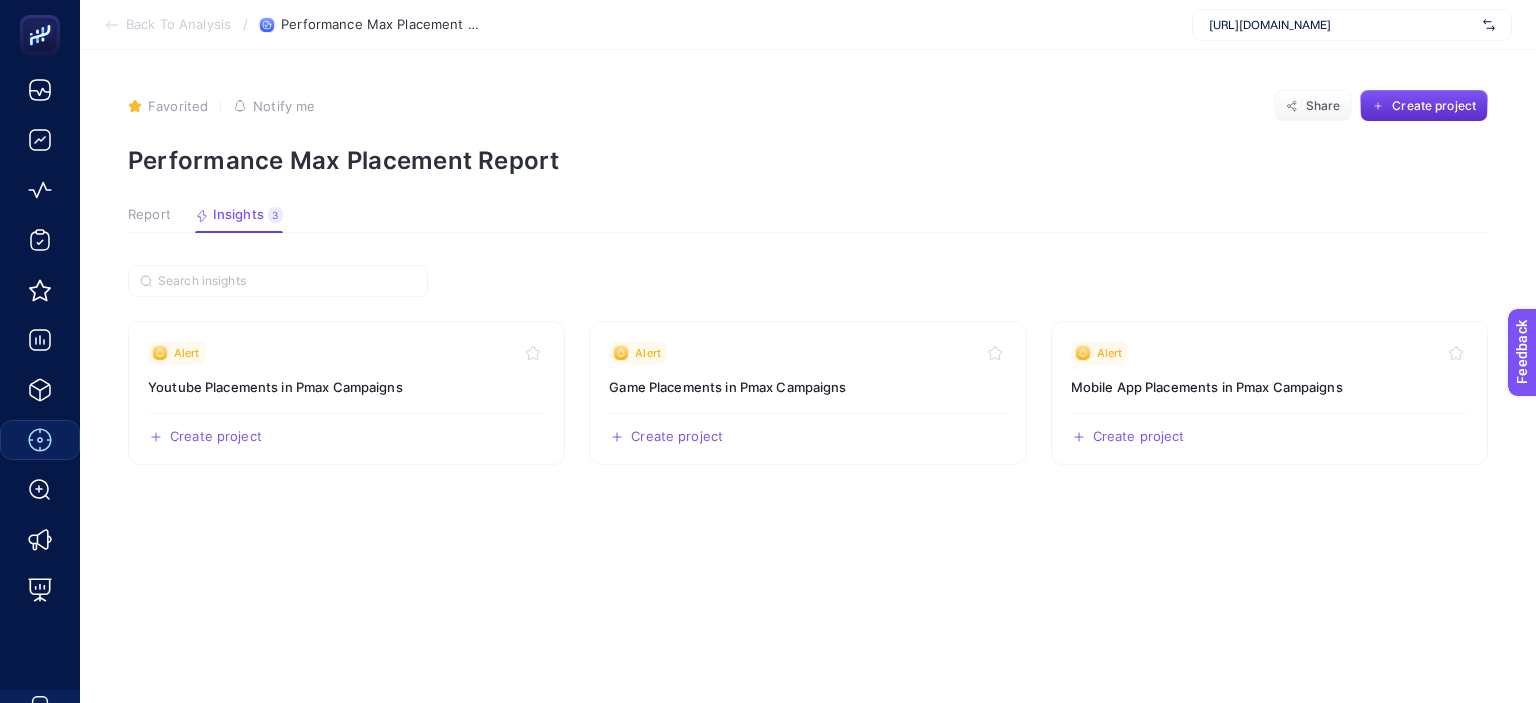 click on "Report" 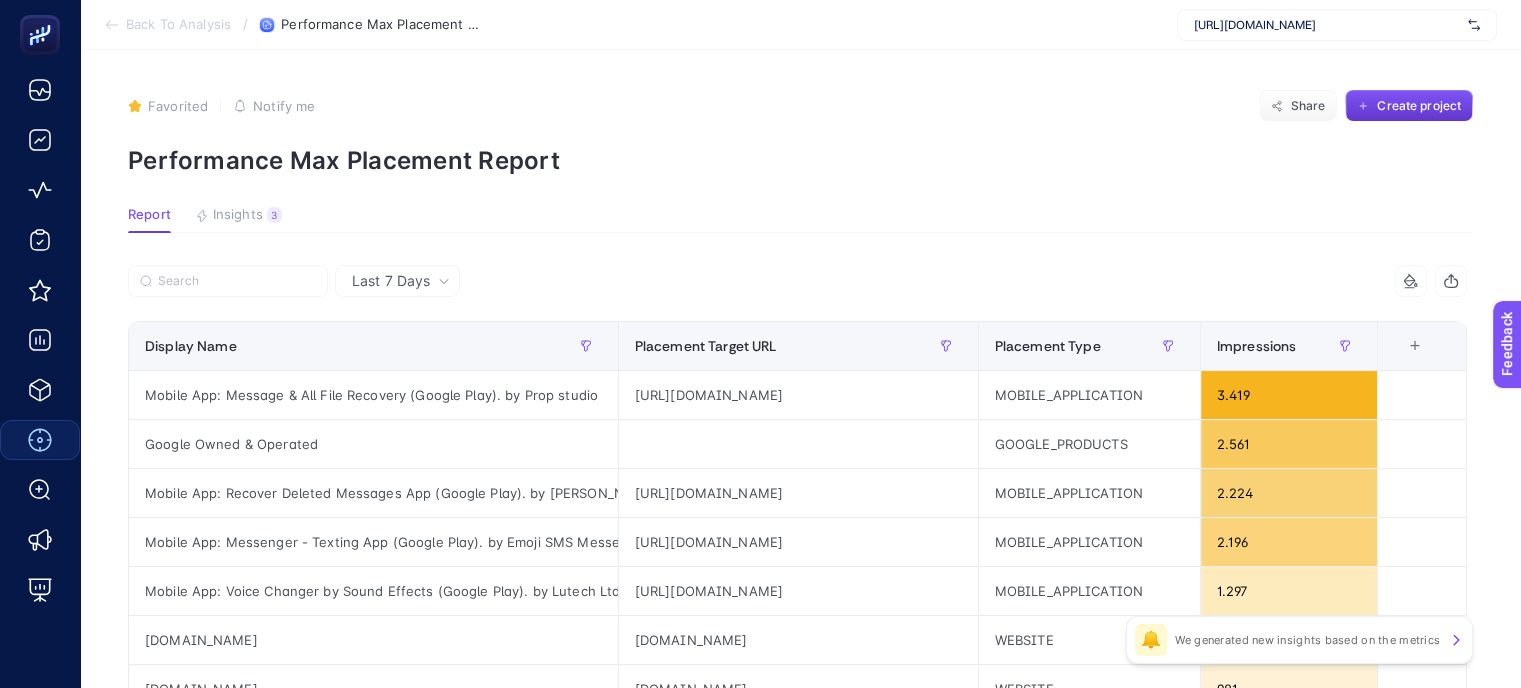 click on "Create project" 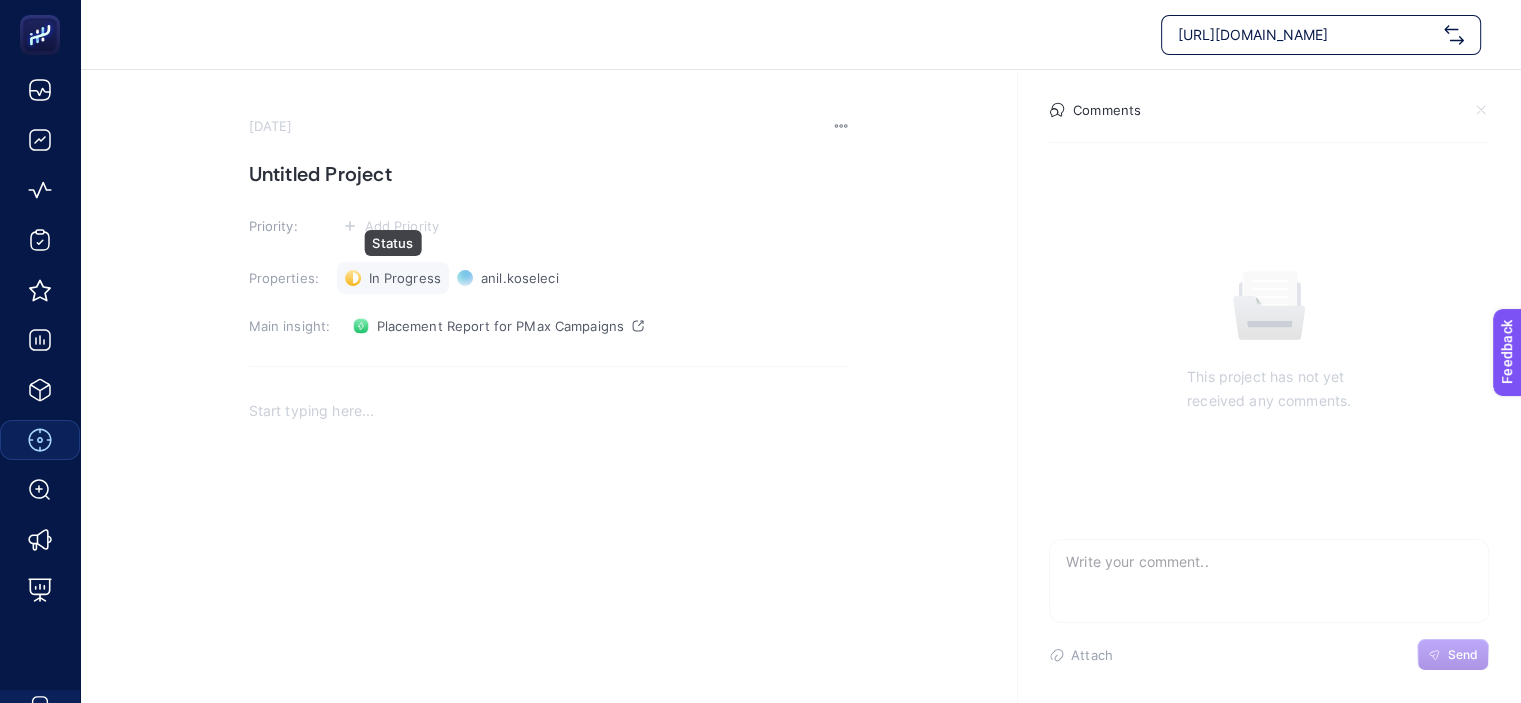 click on "In Progress" at bounding box center (405, 278) 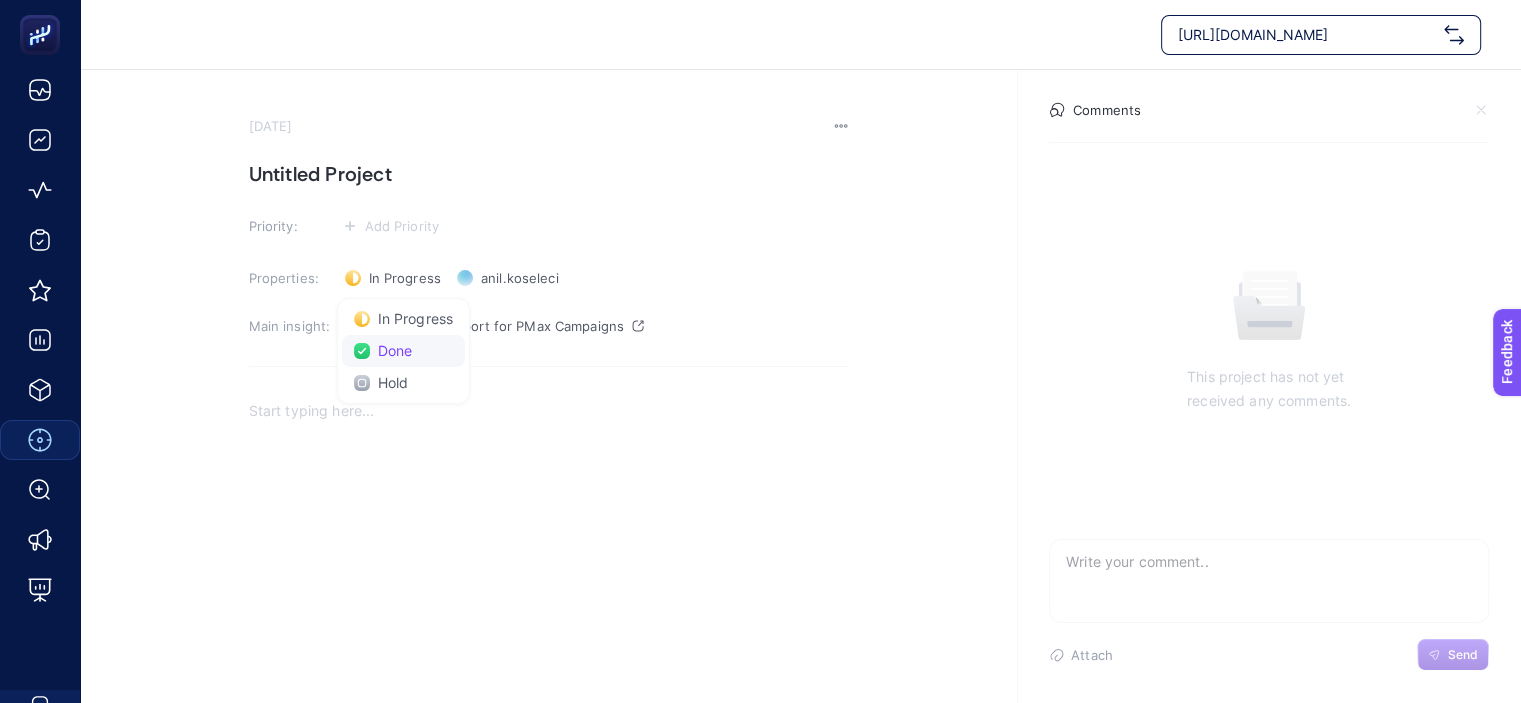 click on "Done" at bounding box center [395, 351] 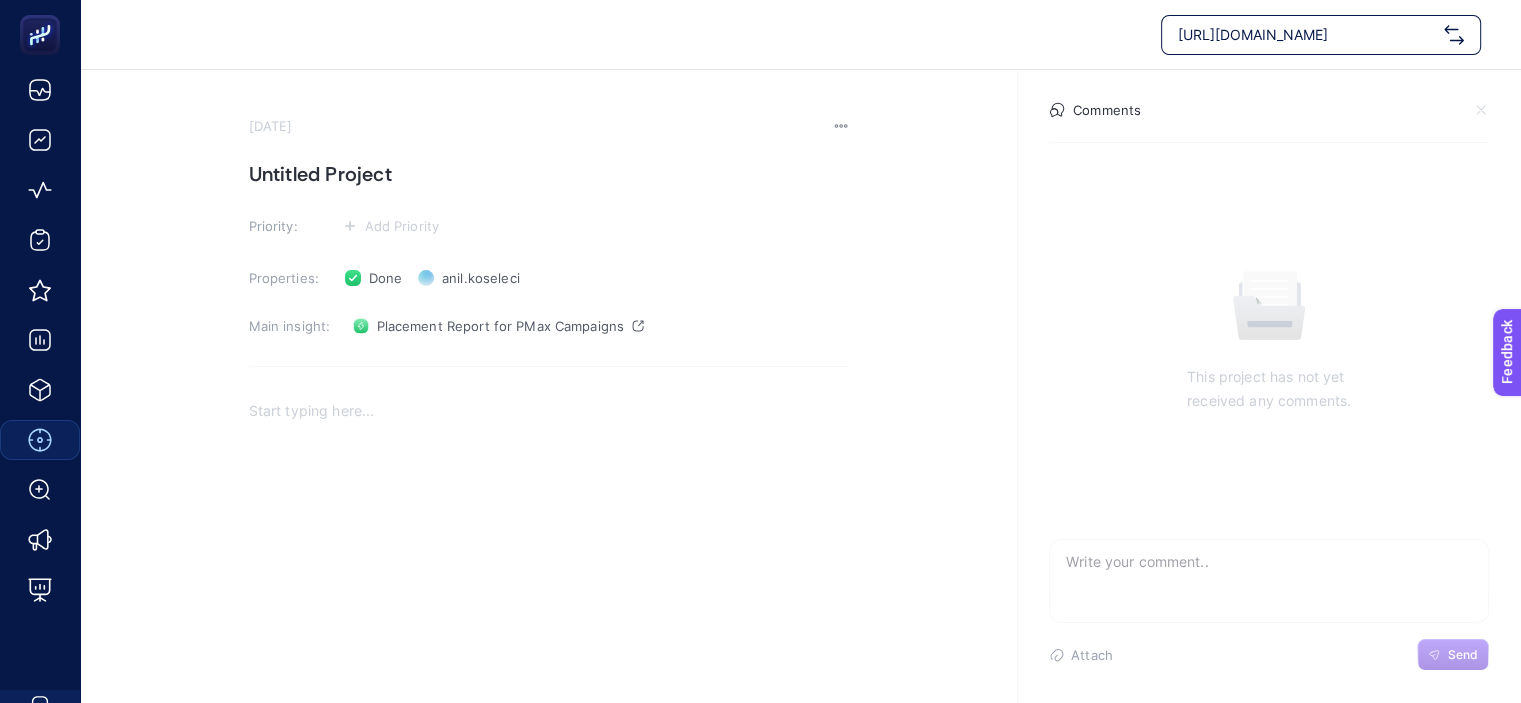 click on "Untitled Project" at bounding box center (549, 174) 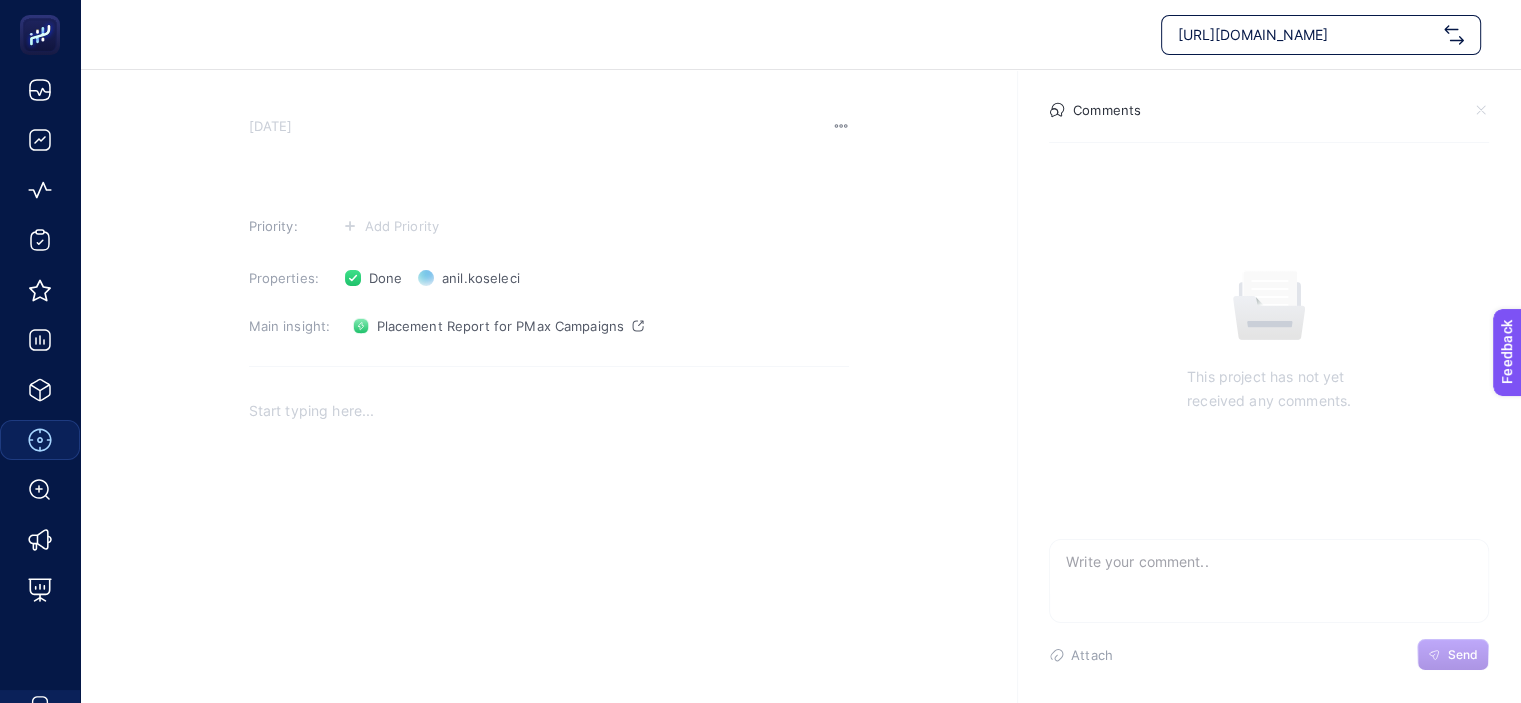 type 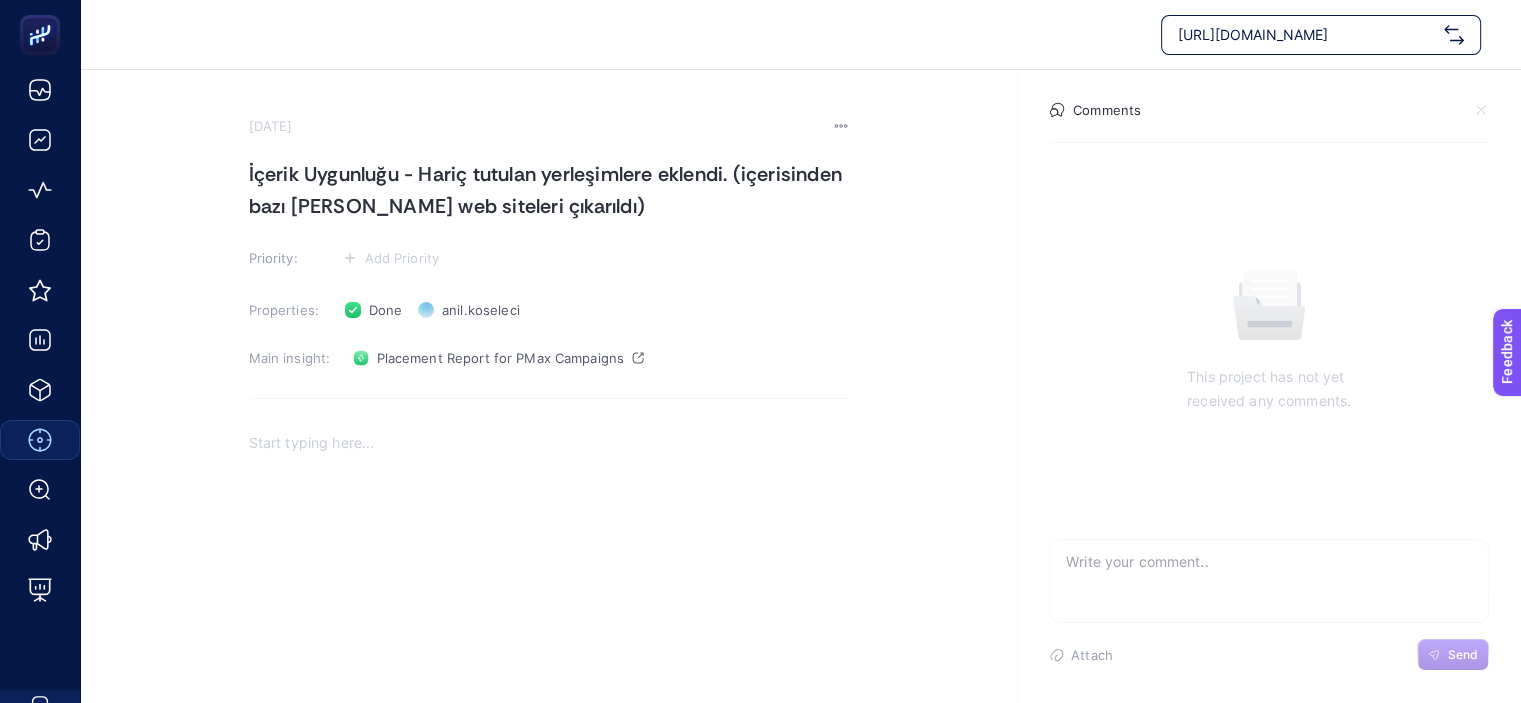 click on "Comments   This project has not yet  received any comments.  Attach Send" at bounding box center (1269, 386) 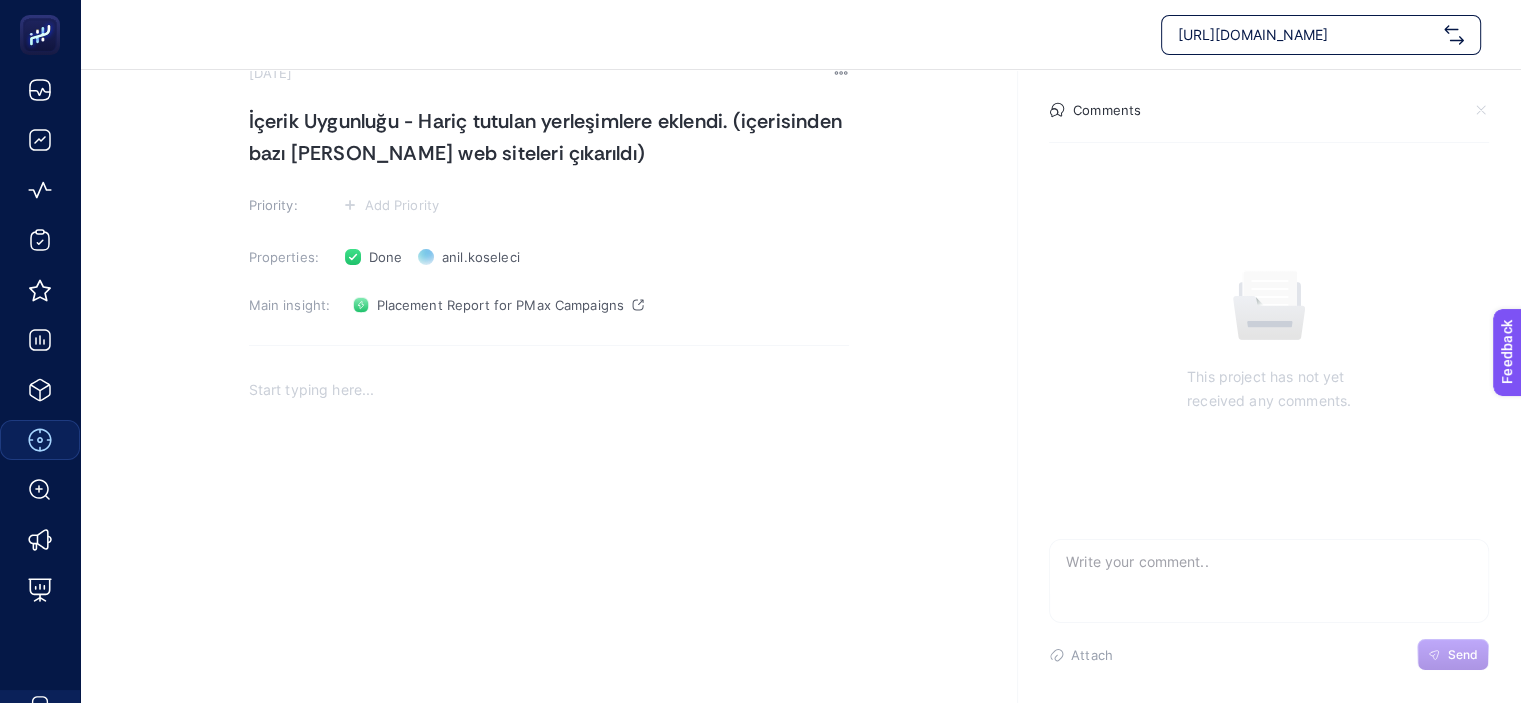scroll, scrollTop: 0, scrollLeft: 0, axis: both 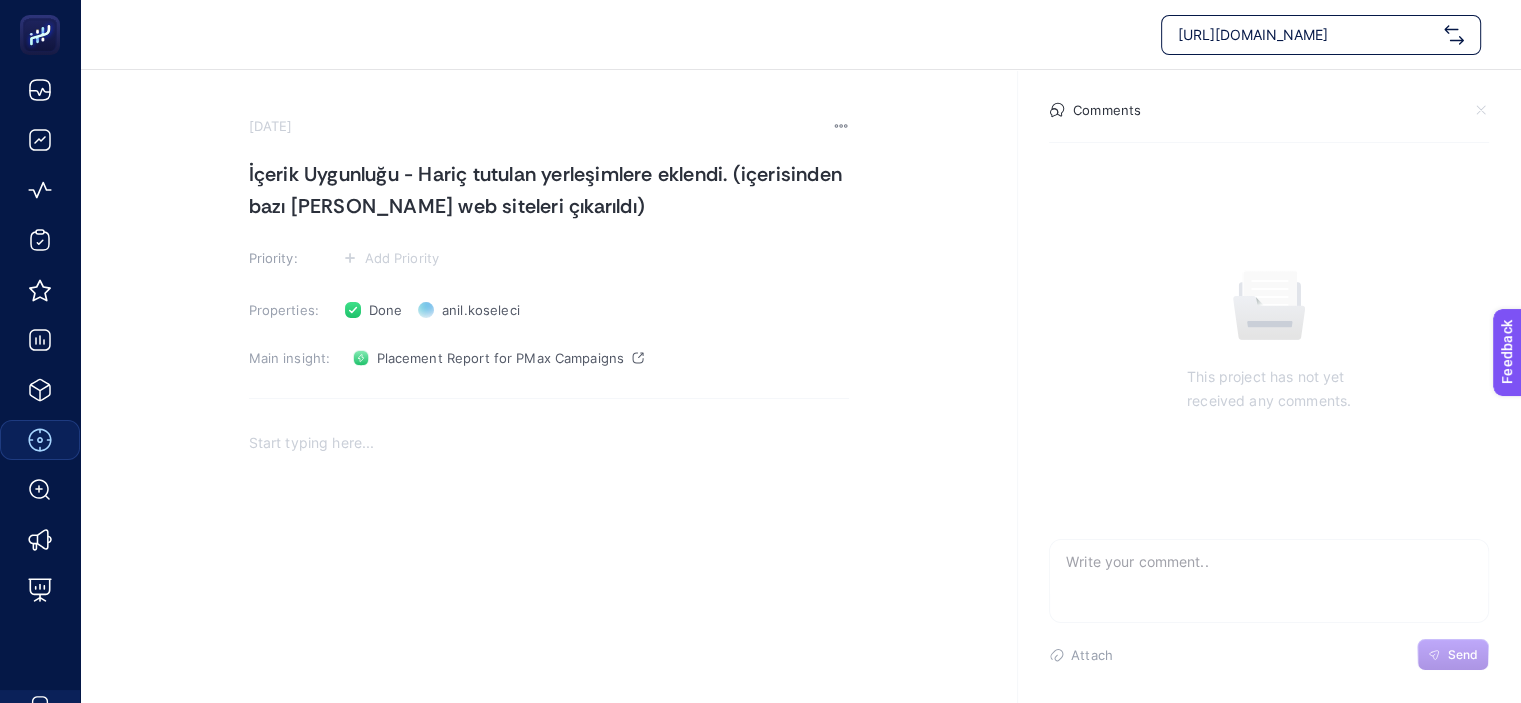click at bounding box center [549, 618] 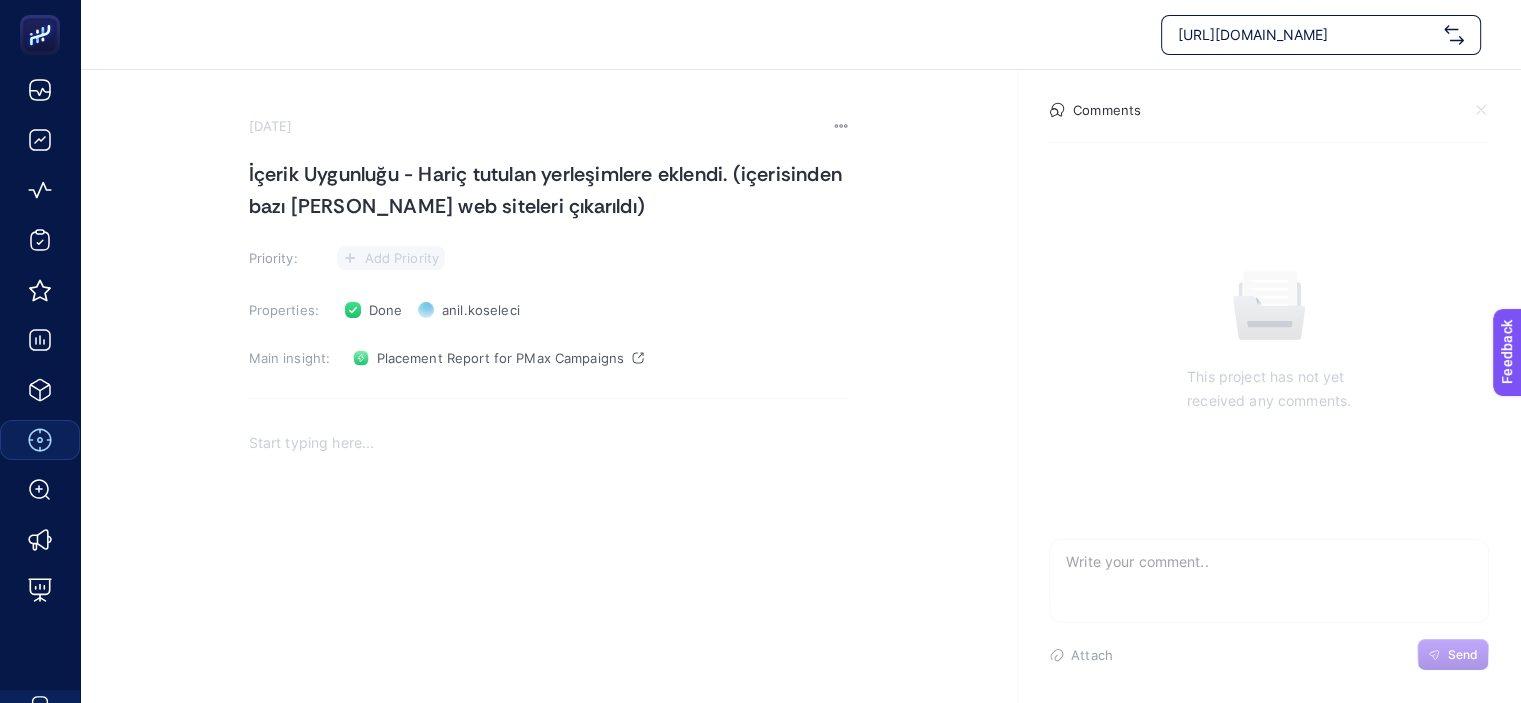 click on "Add Priority" at bounding box center [402, 258] 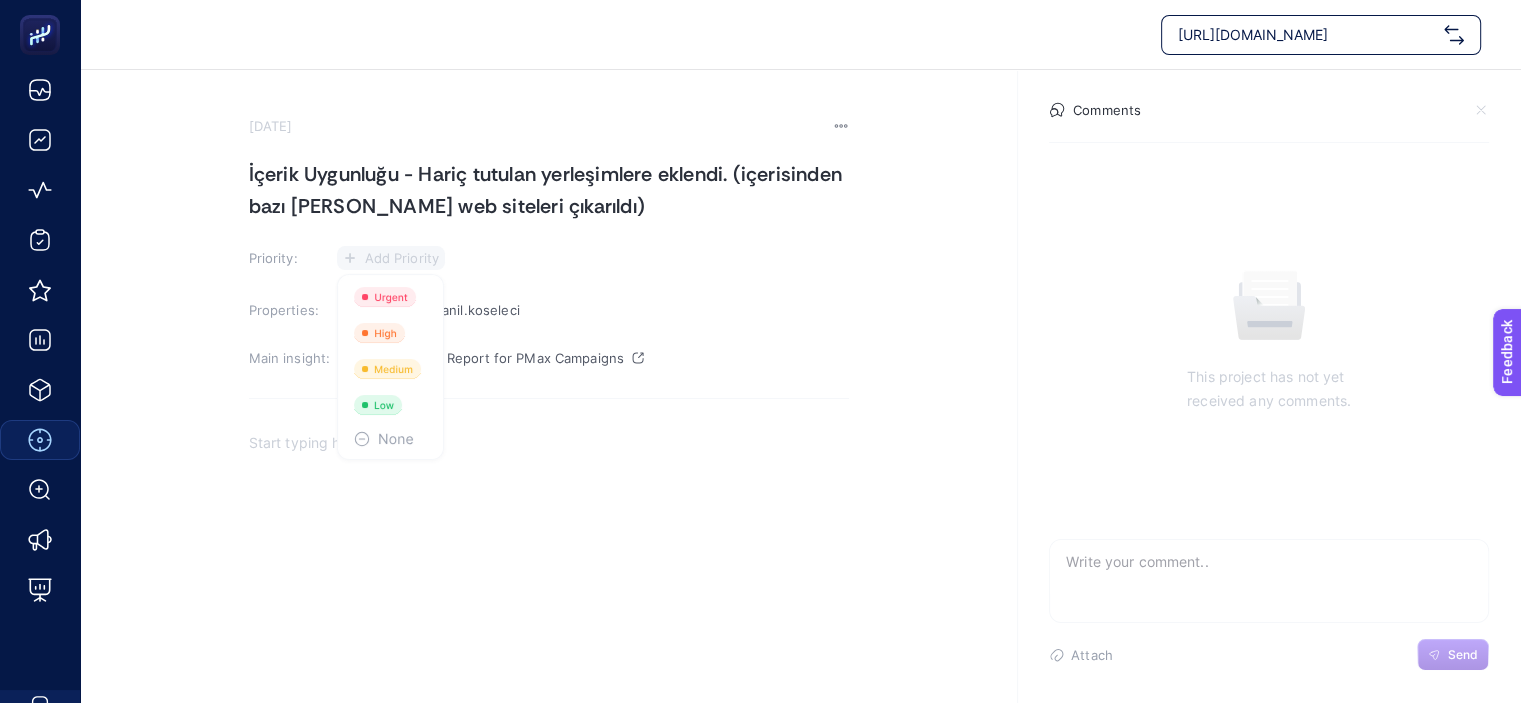 click on "Add Priority" at bounding box center [391, 258] 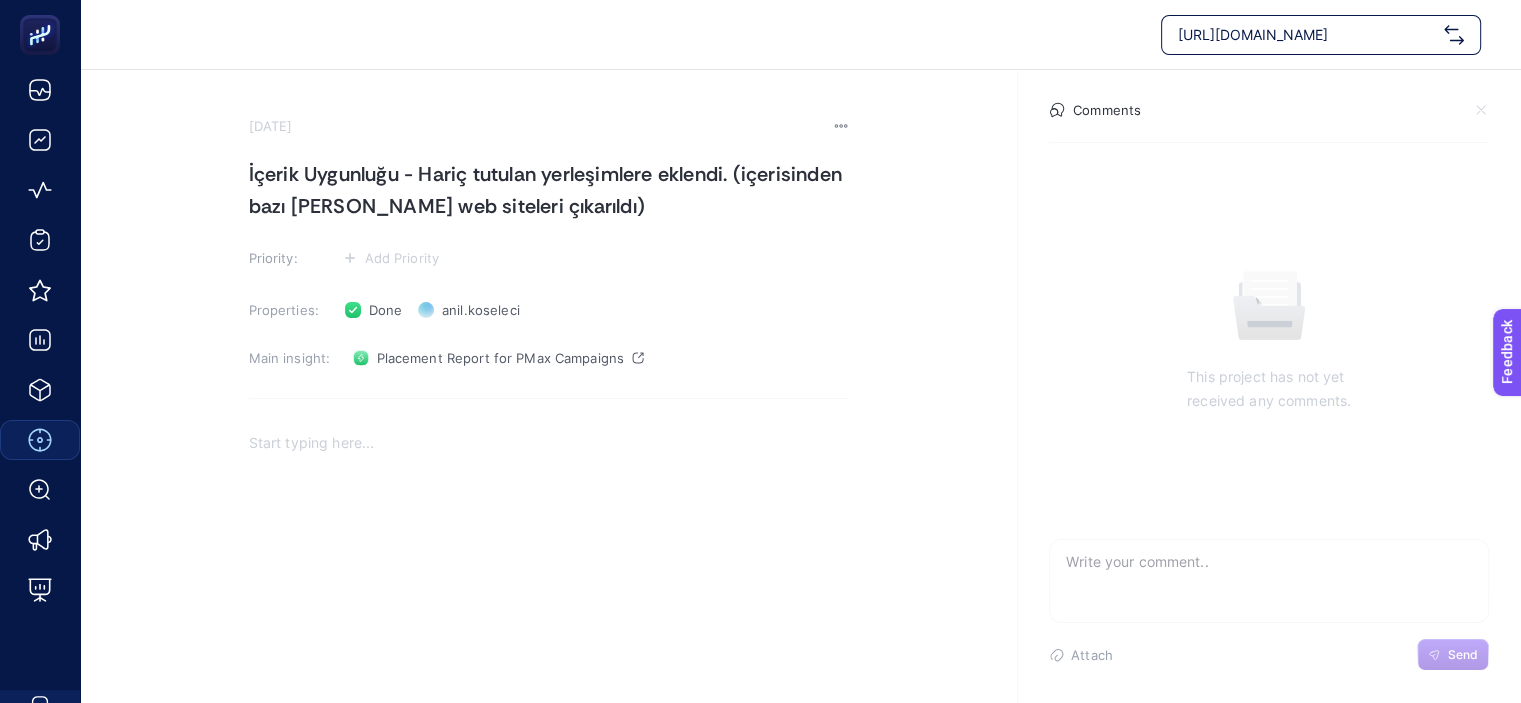 click on "Send" 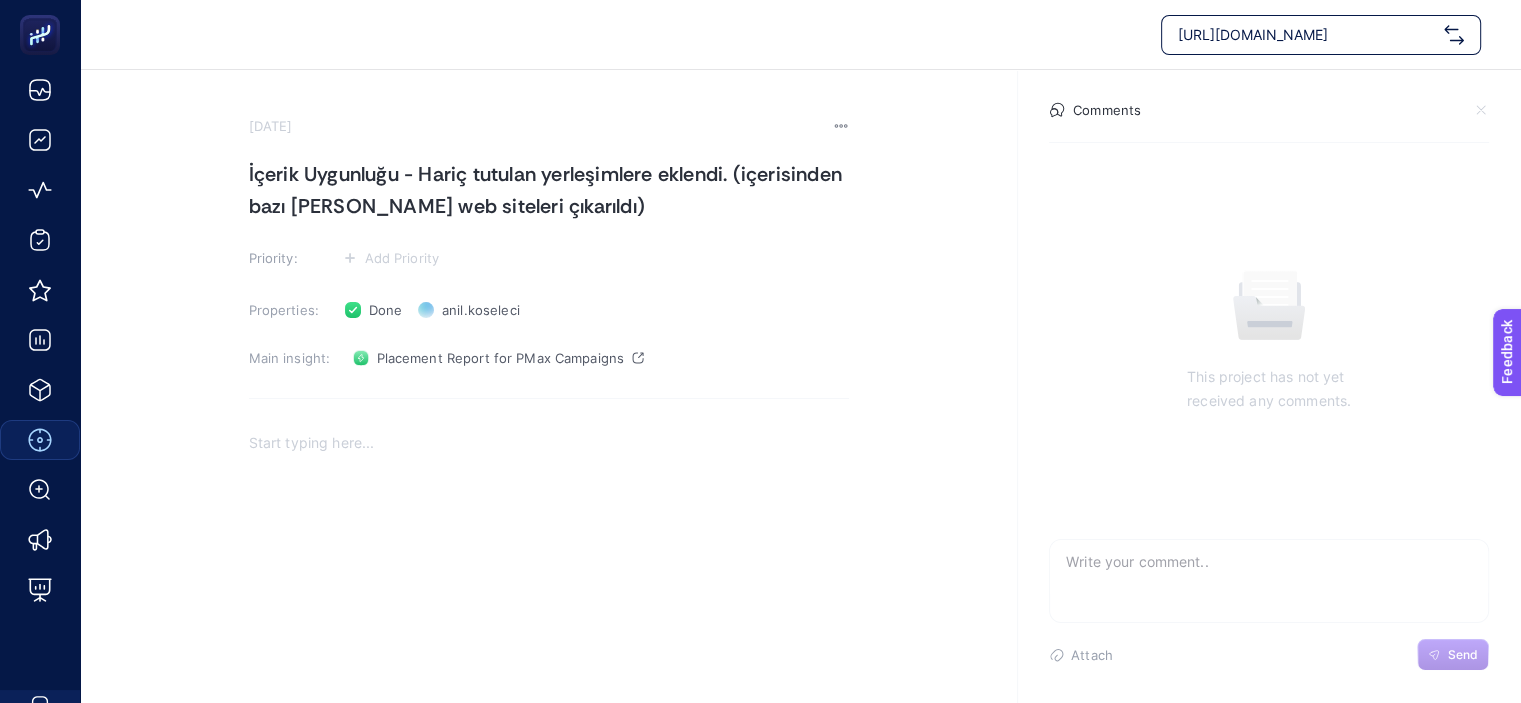 scroll, scrollTop: 114, scrollLeft: 0, axis: vertical 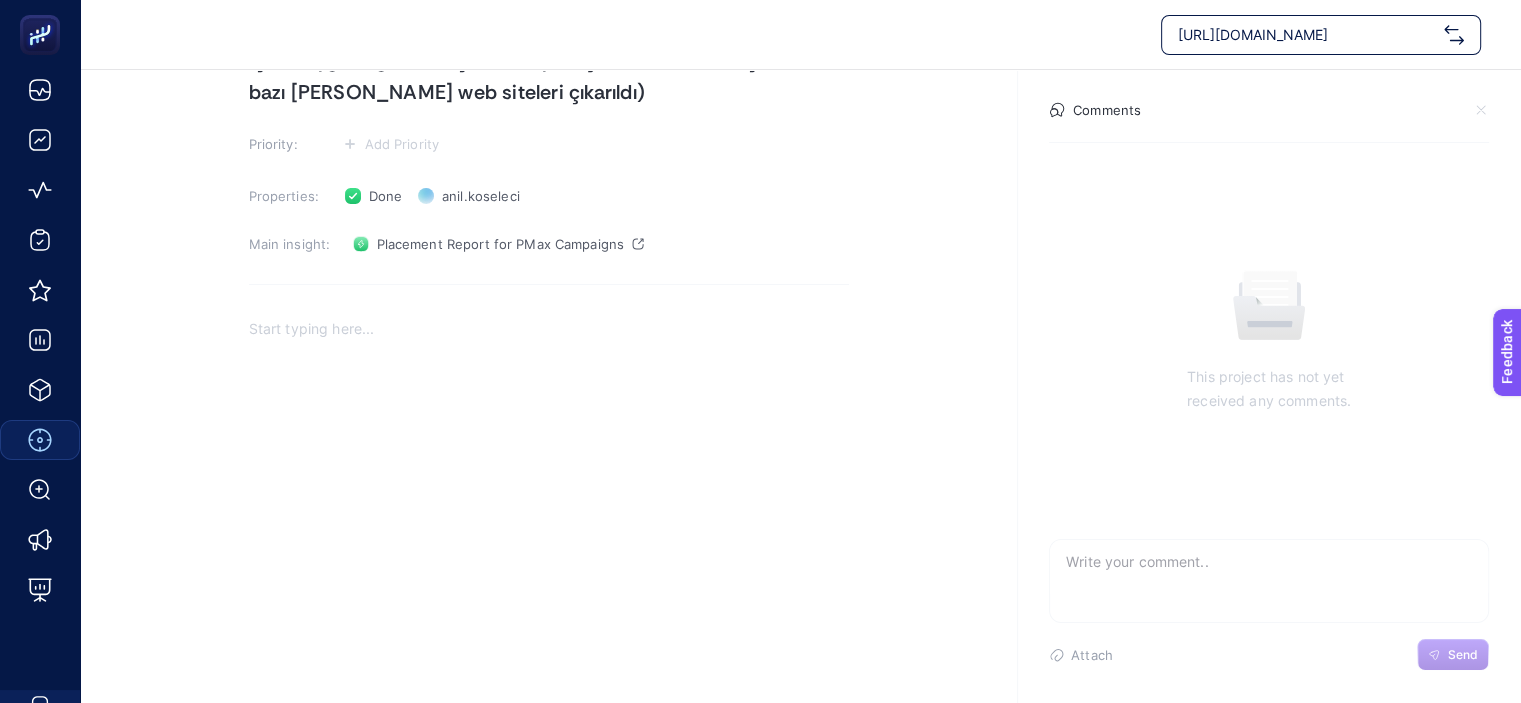 click on "This project has not yet  received any comments." at bounding box center (1269, 340) 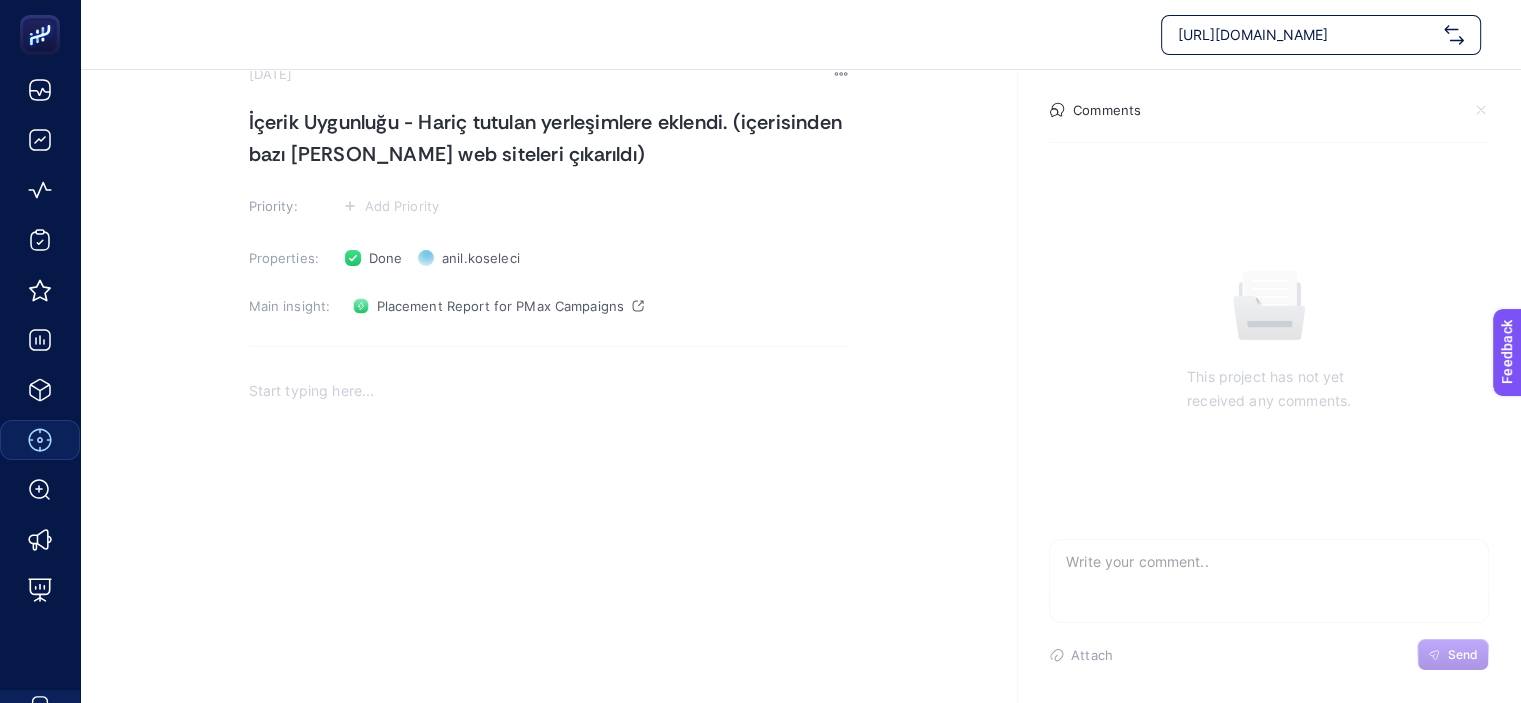 scroll, scrollTop: 0, scrollLeft: 0, axis: both 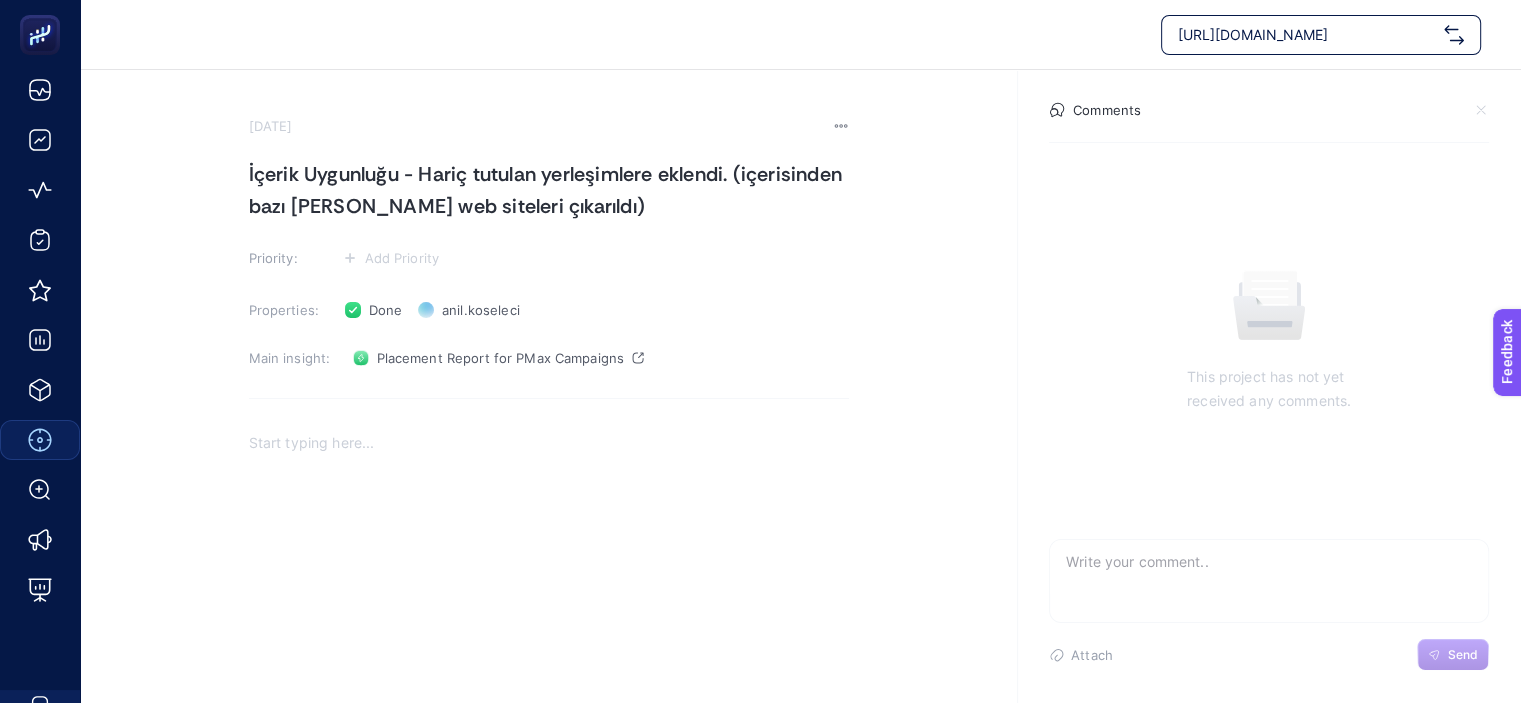 click on "Attach" at bounding box center [1092, 655] 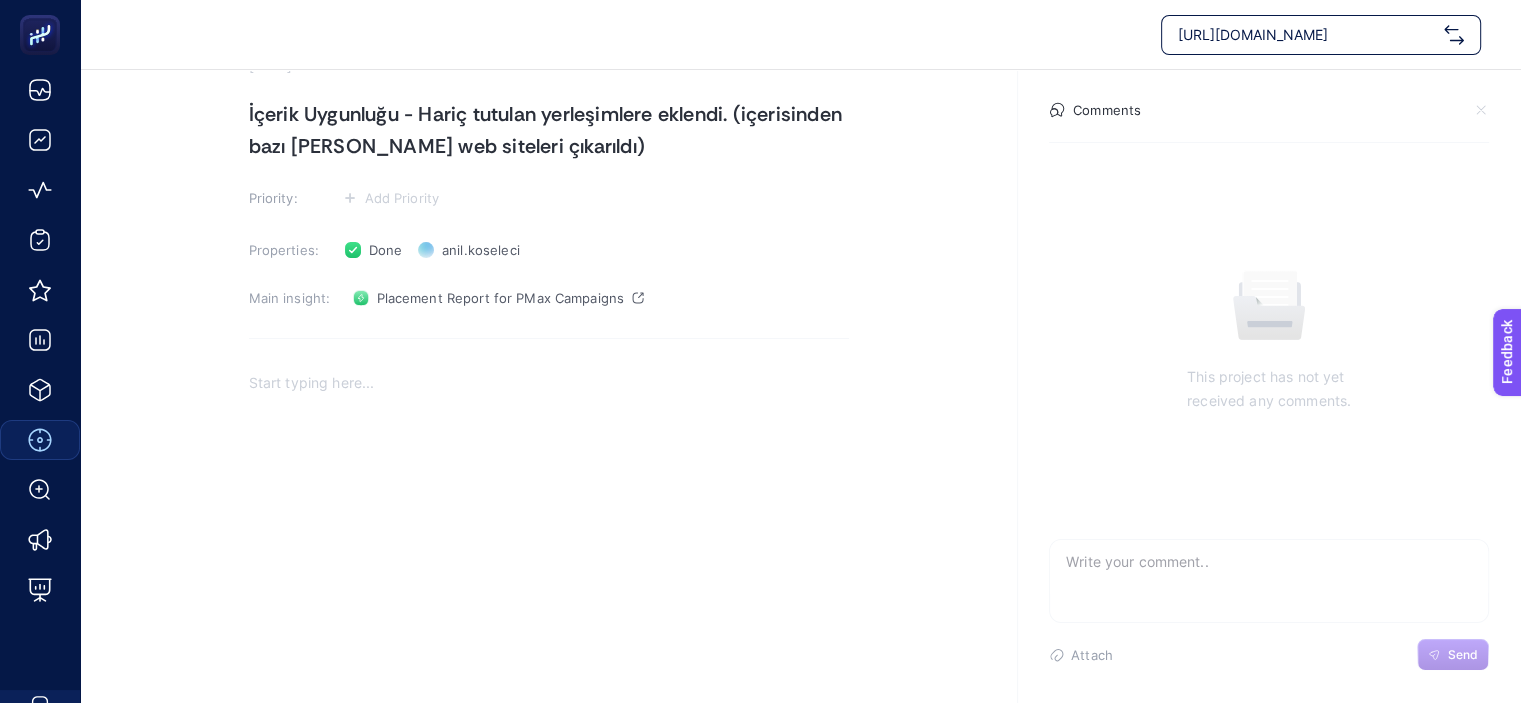 scroll, scrollTop: 114, scrollLeft: 0, axis: vertical 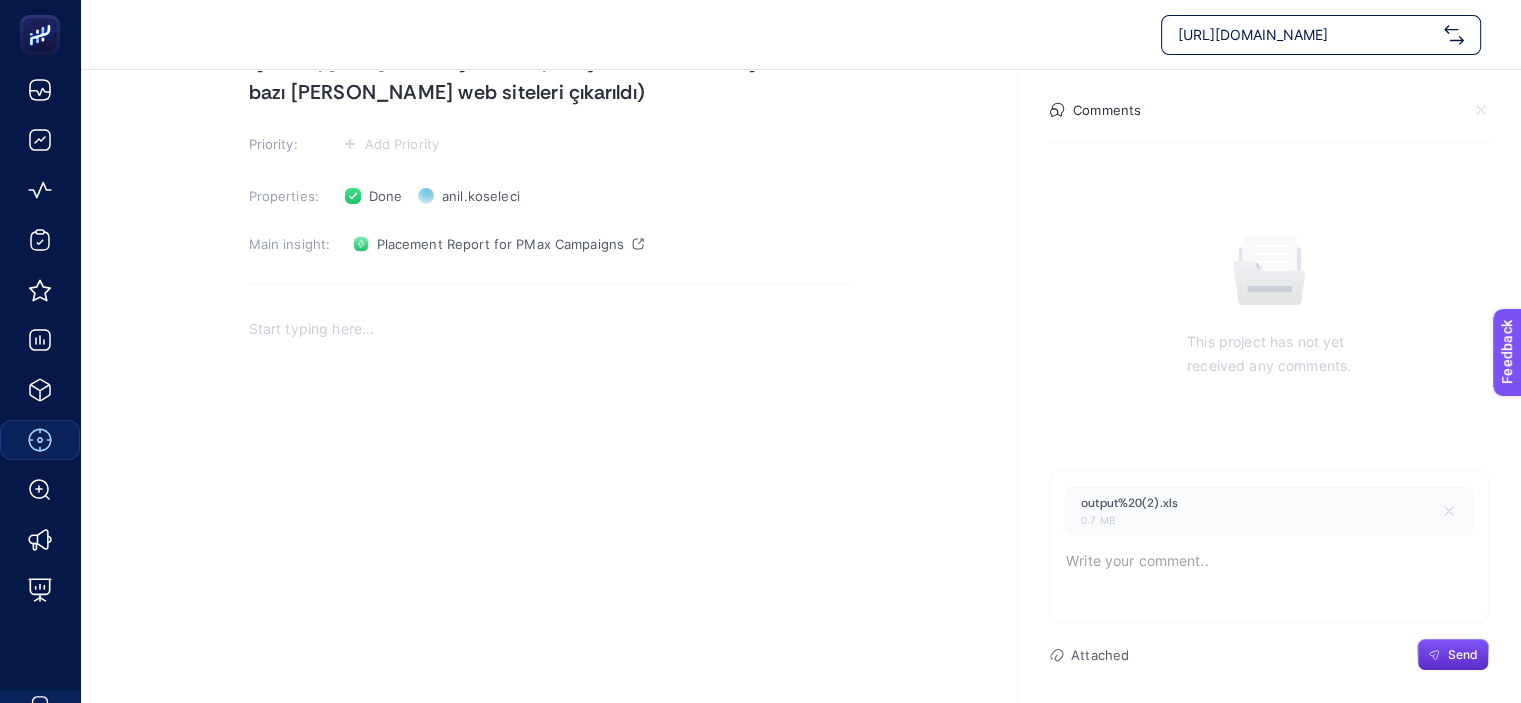click on "[DATE] İçerik Uygunluğu - Hariç tutulan yerleşimlere eklendi. (içerisinden bazı [PERSON_NAME] web siteleri çıkarıldı)  Priority:   Add Priority   Properties:  Done Status anil.koseleci Owner  Main insight:  Placement Report for PMax Campaigns  Comments   This project has not yet  received any comments.  output%20(2).xls 0.7 MB Attached Send" at bounding box center [800, 330] 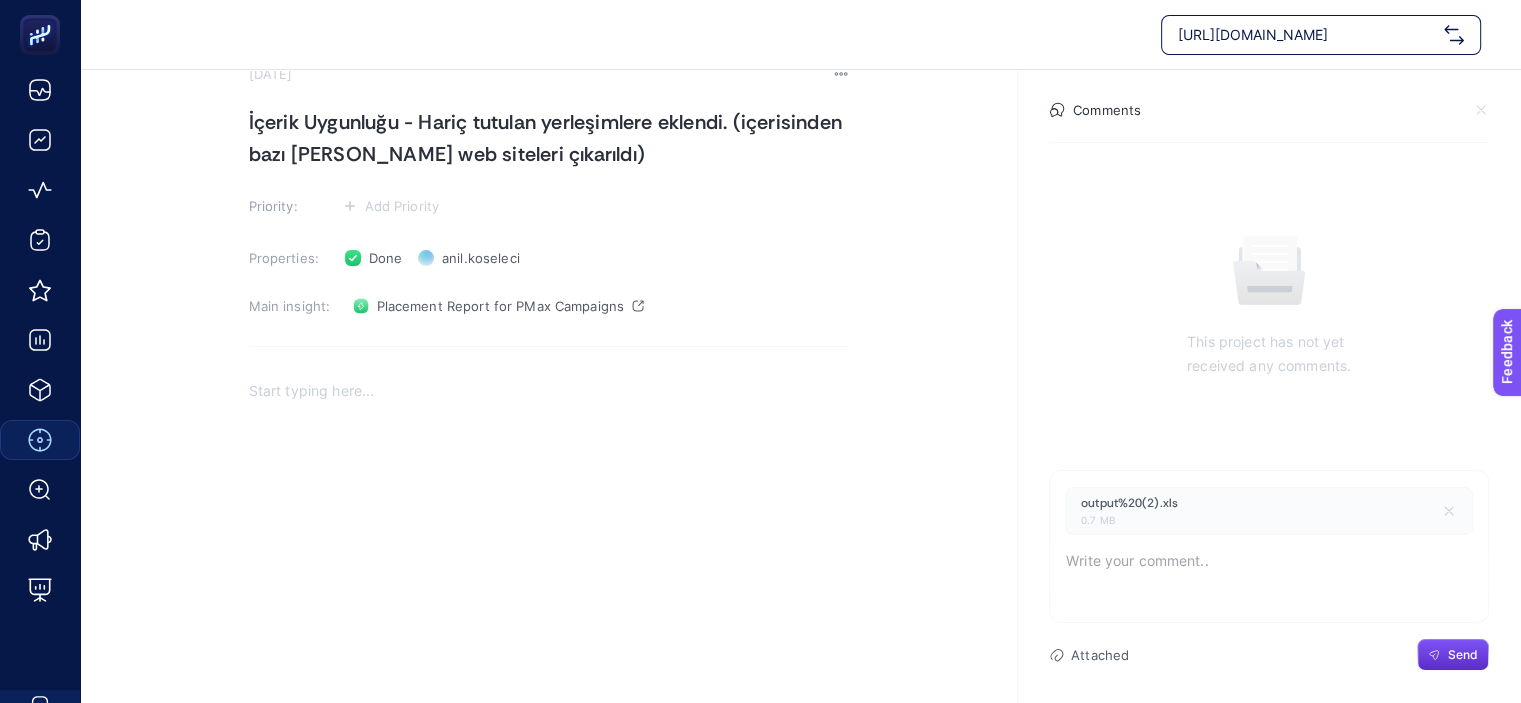 scroll, scrollTop: 0, scrollLeft: 0, axis: both 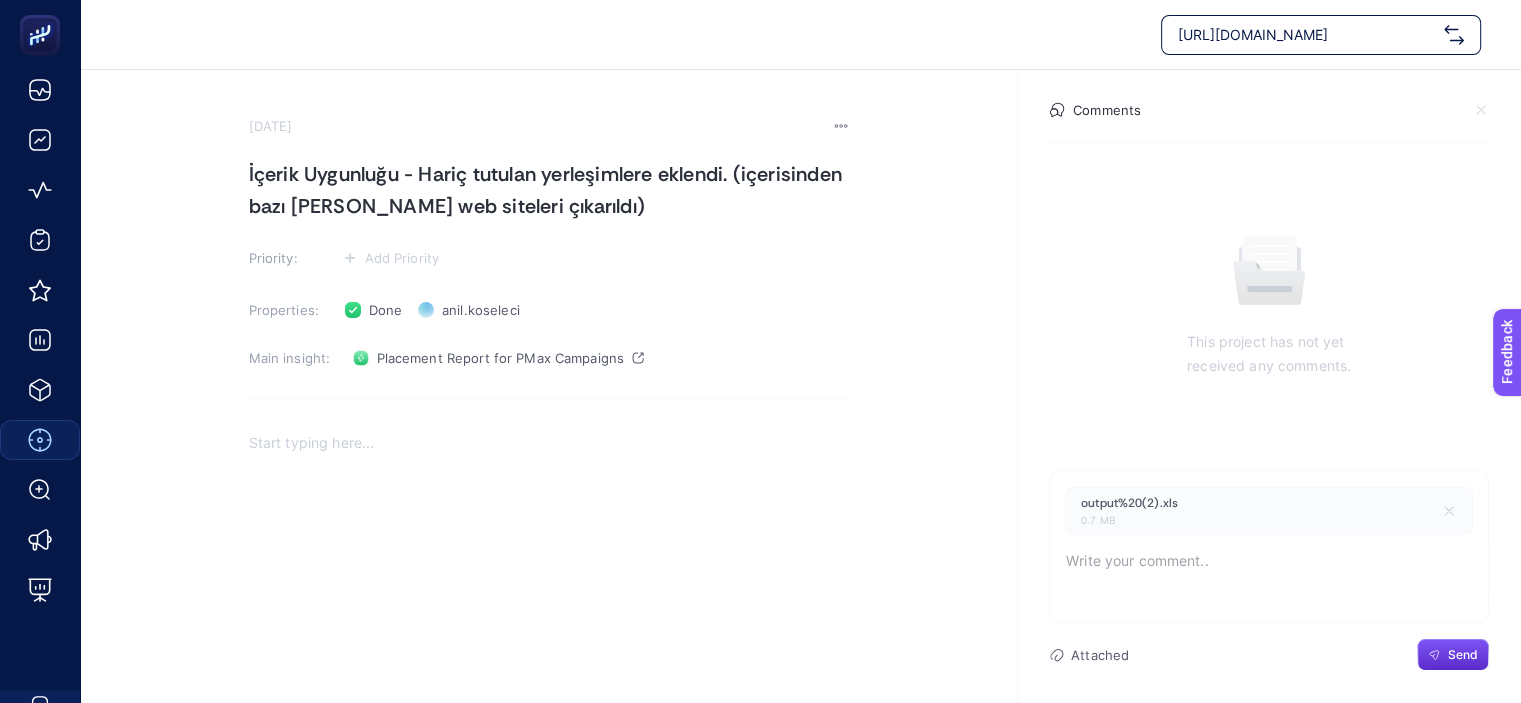 click at bounding box center (1269, 571) 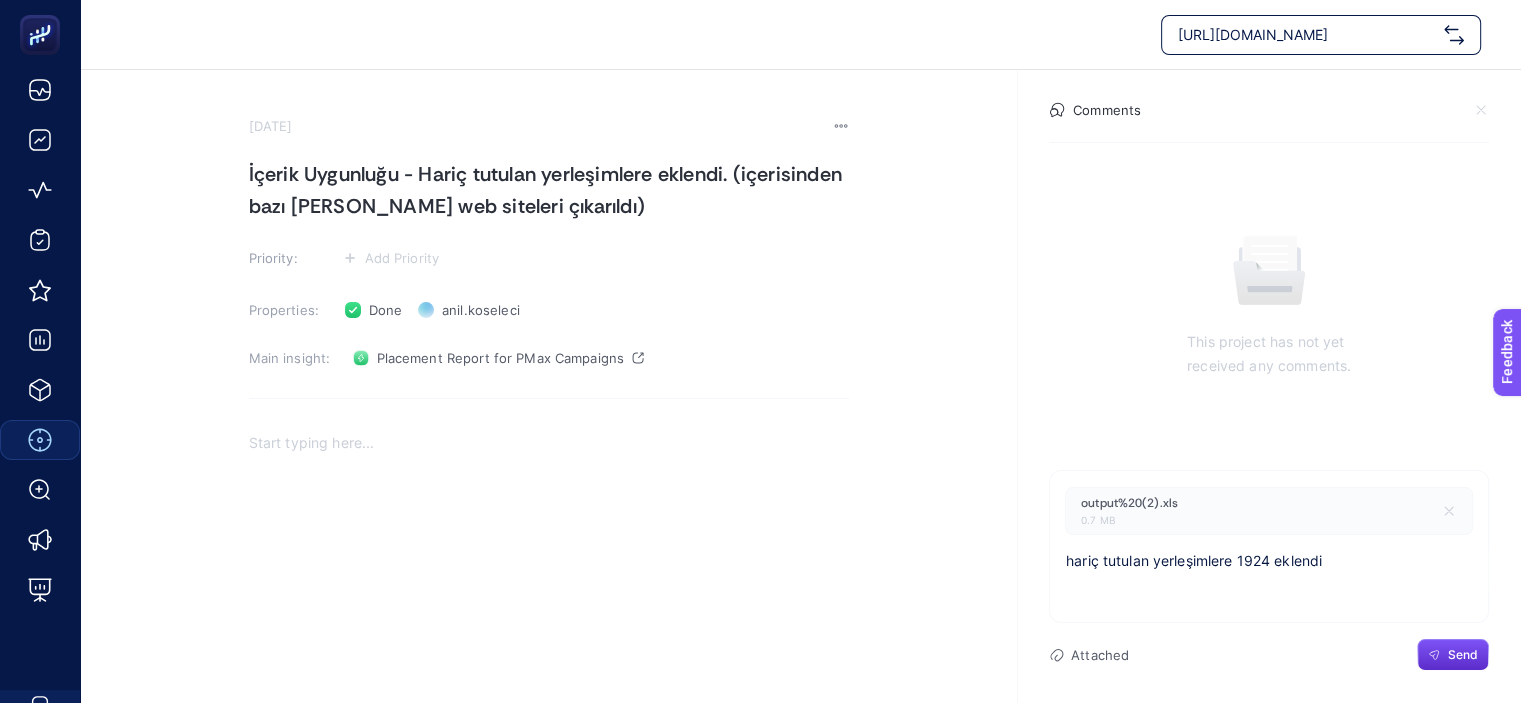 click 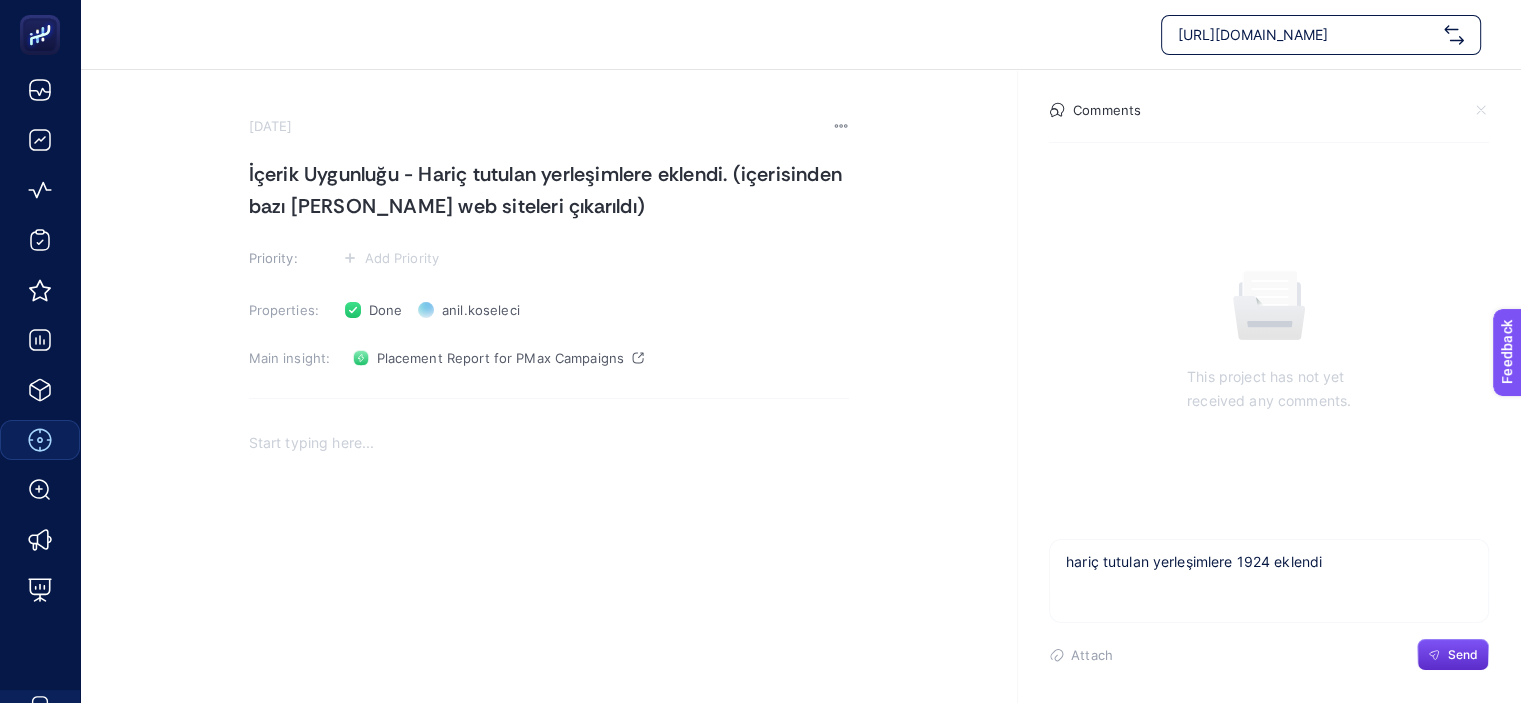 click on "hariç tutulan yerleşimlere 1924 eklendi" at bounding box center [1269, 572] 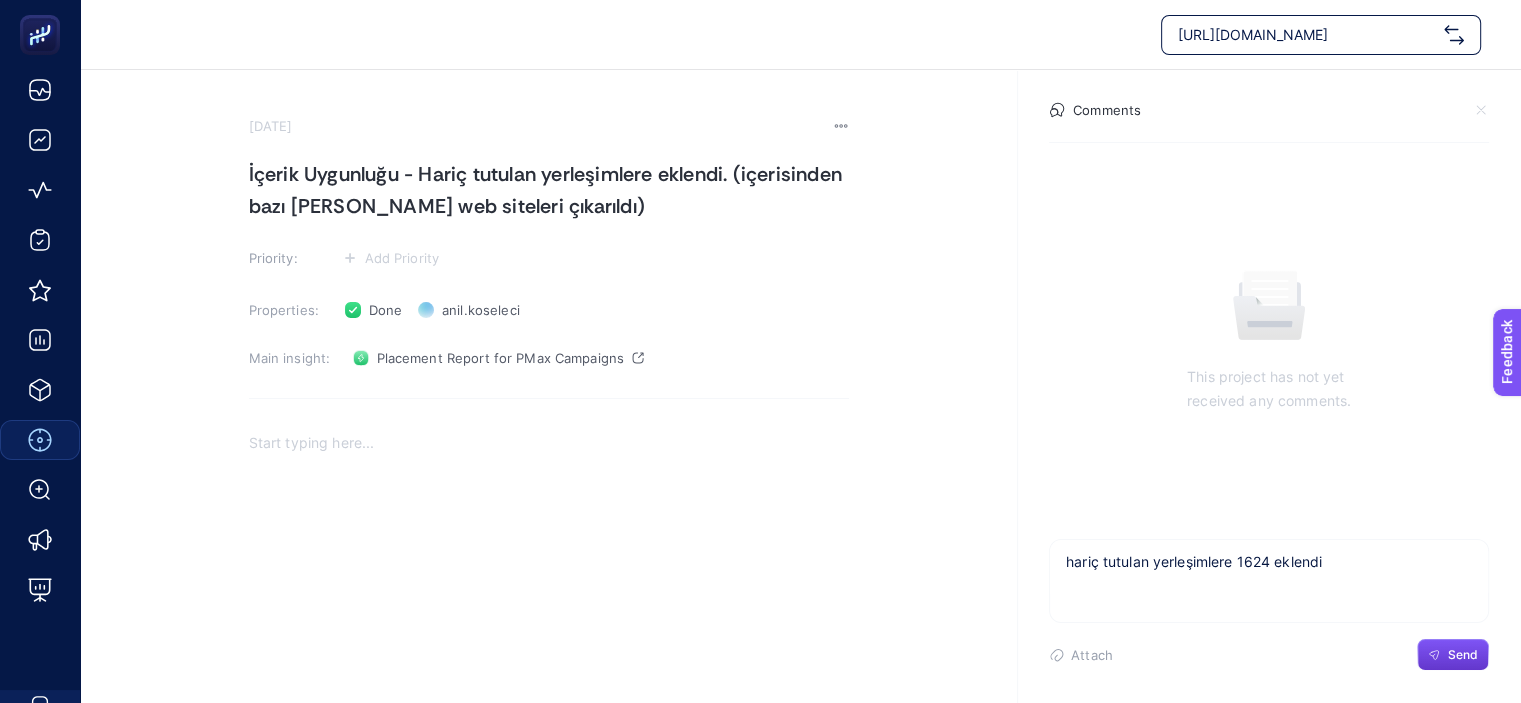 type on "hariç tutulan yerleşimlere 1624 eklendi" 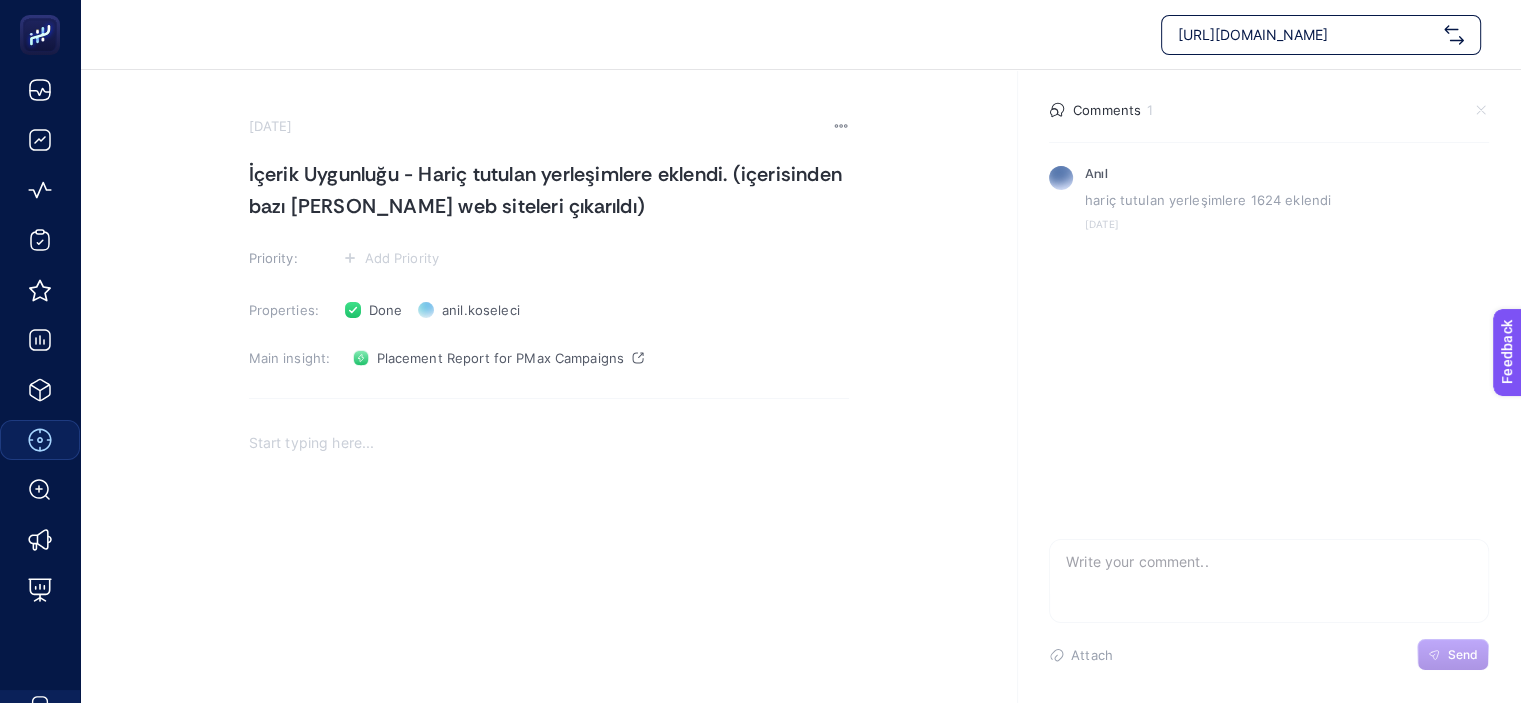 click on "[DATE] İçerik Uygunluğu - Hariç tutulan yerleşimlere eklendi. (içerisinden bazı [PERSON_NAME] web siteleri çıkarıldı)  Priority:   Add Priority   Properties:  Done Status anil.koseleci Owner  Main insight:  Placement Report for PMax Campaigns  Comments  1
[PERSON_NAME] tutulan yerleşimlere 1624 eklendi [DATE] Attach Send" at bounding box center (800, 444) 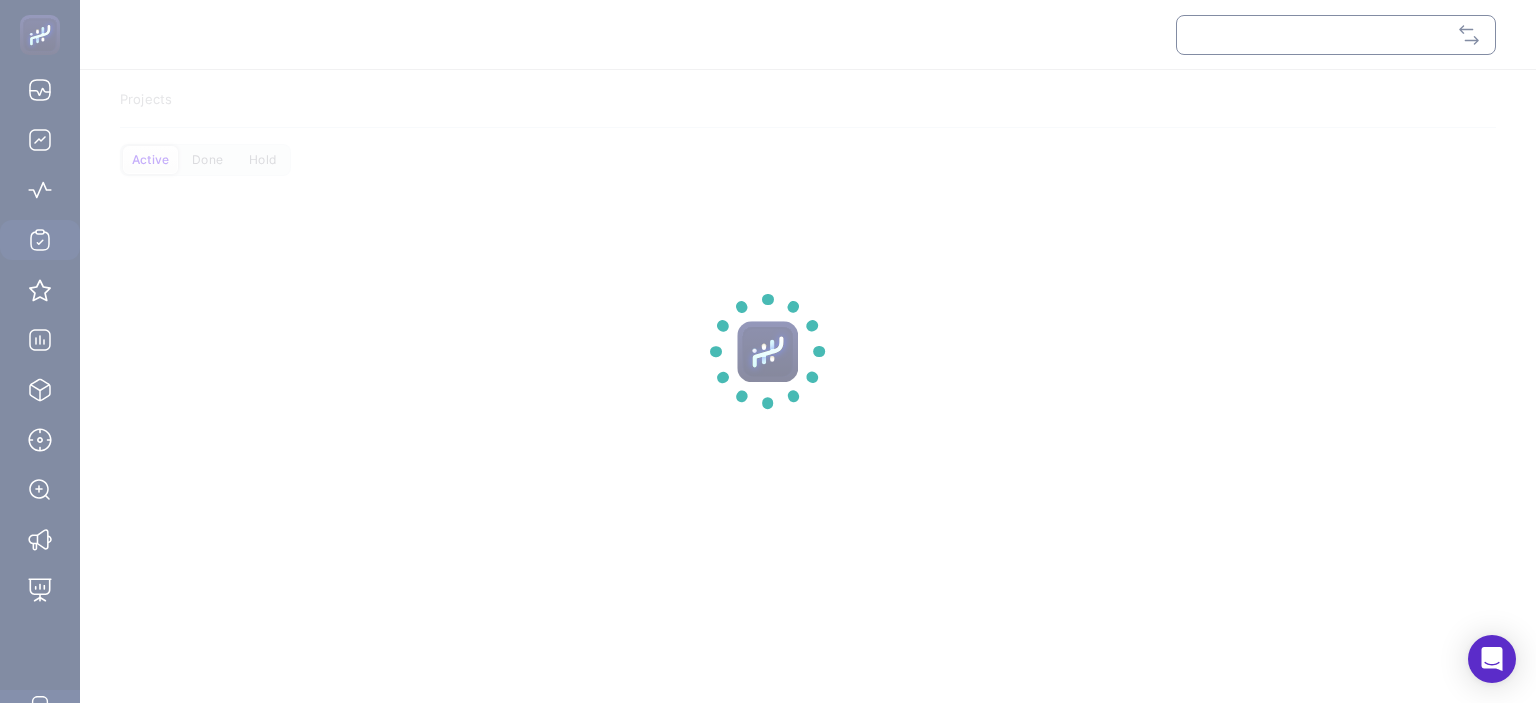 scroll, scrollTop: 0, scrollLeft: 0, axis: both 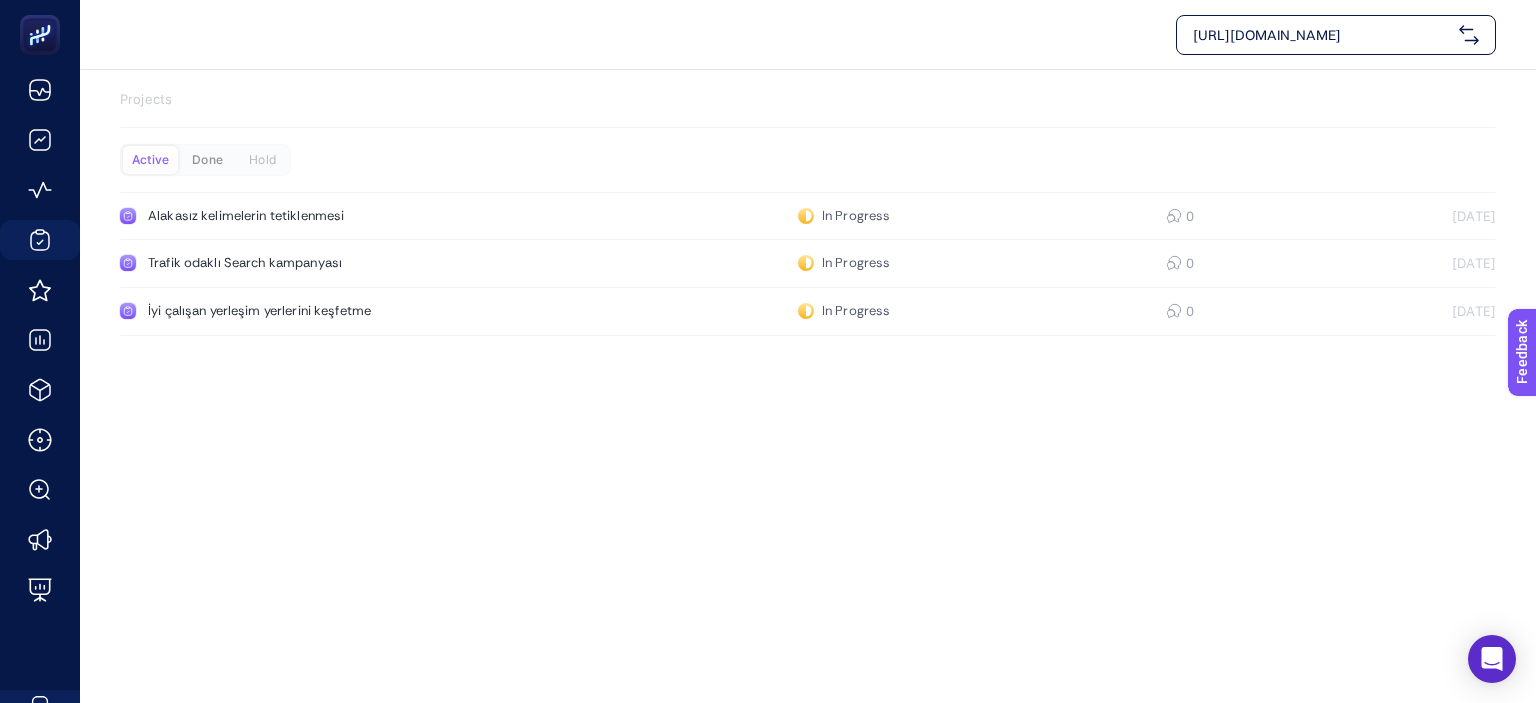 click on "Done" 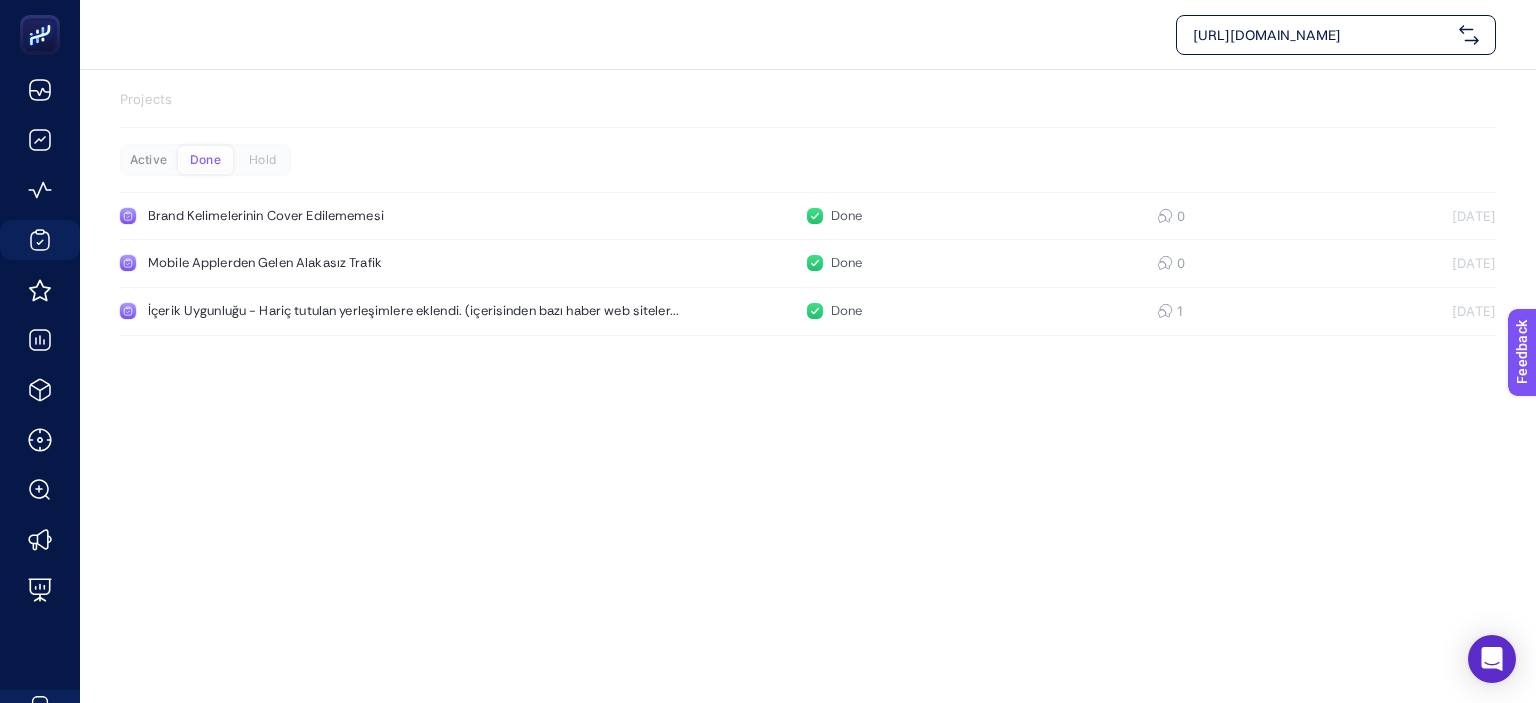 click on "Active" 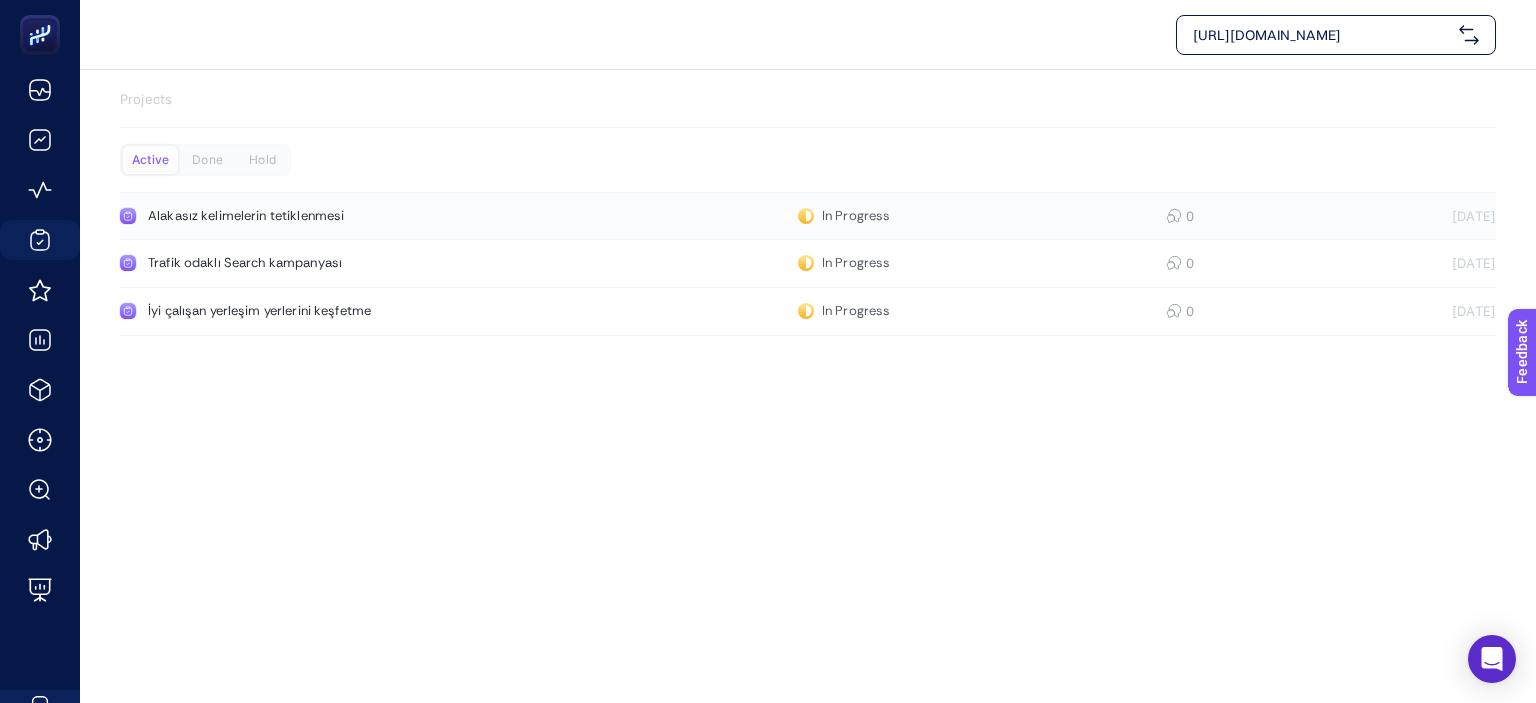 click on "Alakasız kelimelerin tetiklenmesi" at bounding box center [379, 216] 